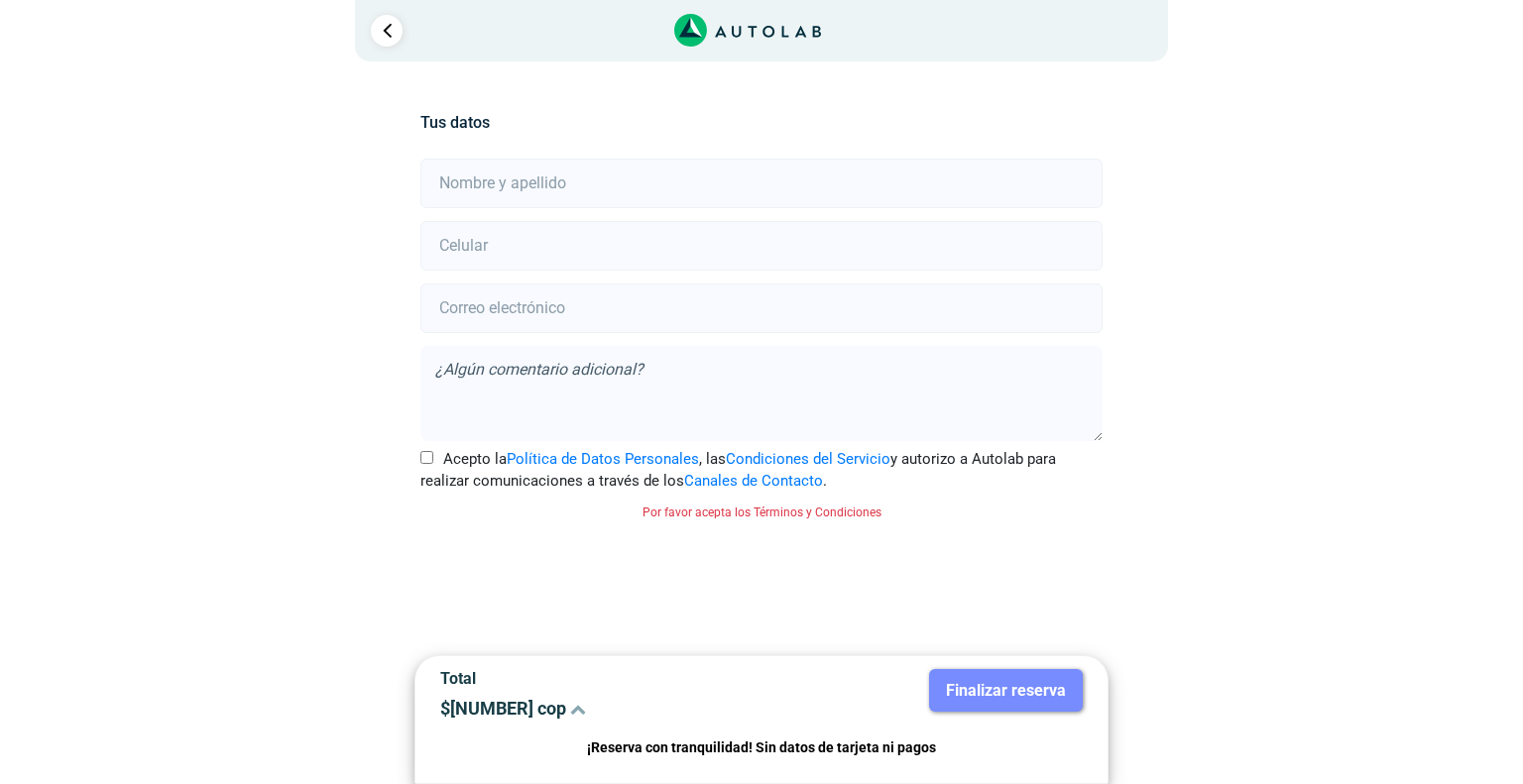 scroll, scrollTop: 0, scrollLeft: 0, axis: both 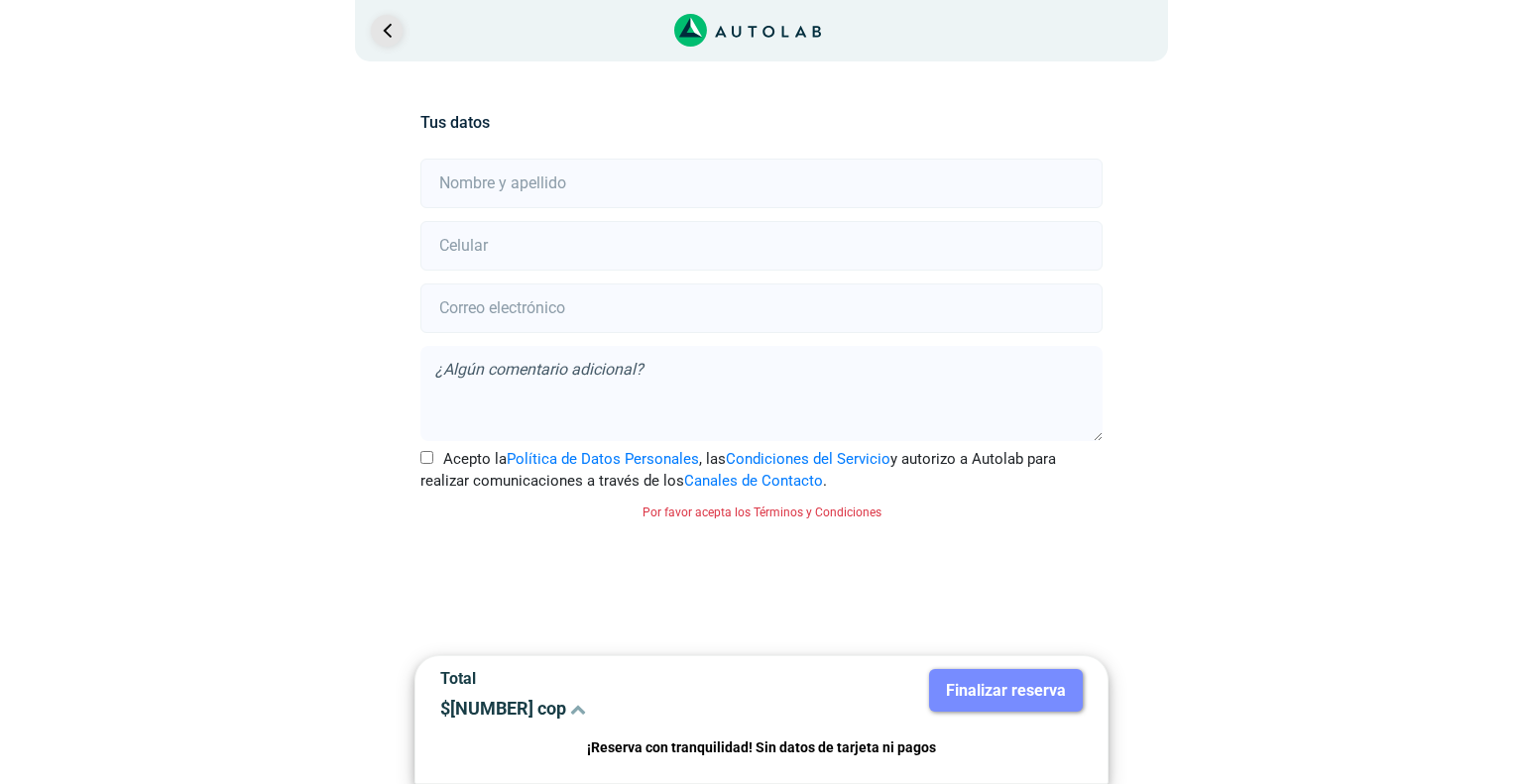 click at bounding box center [387, 31] 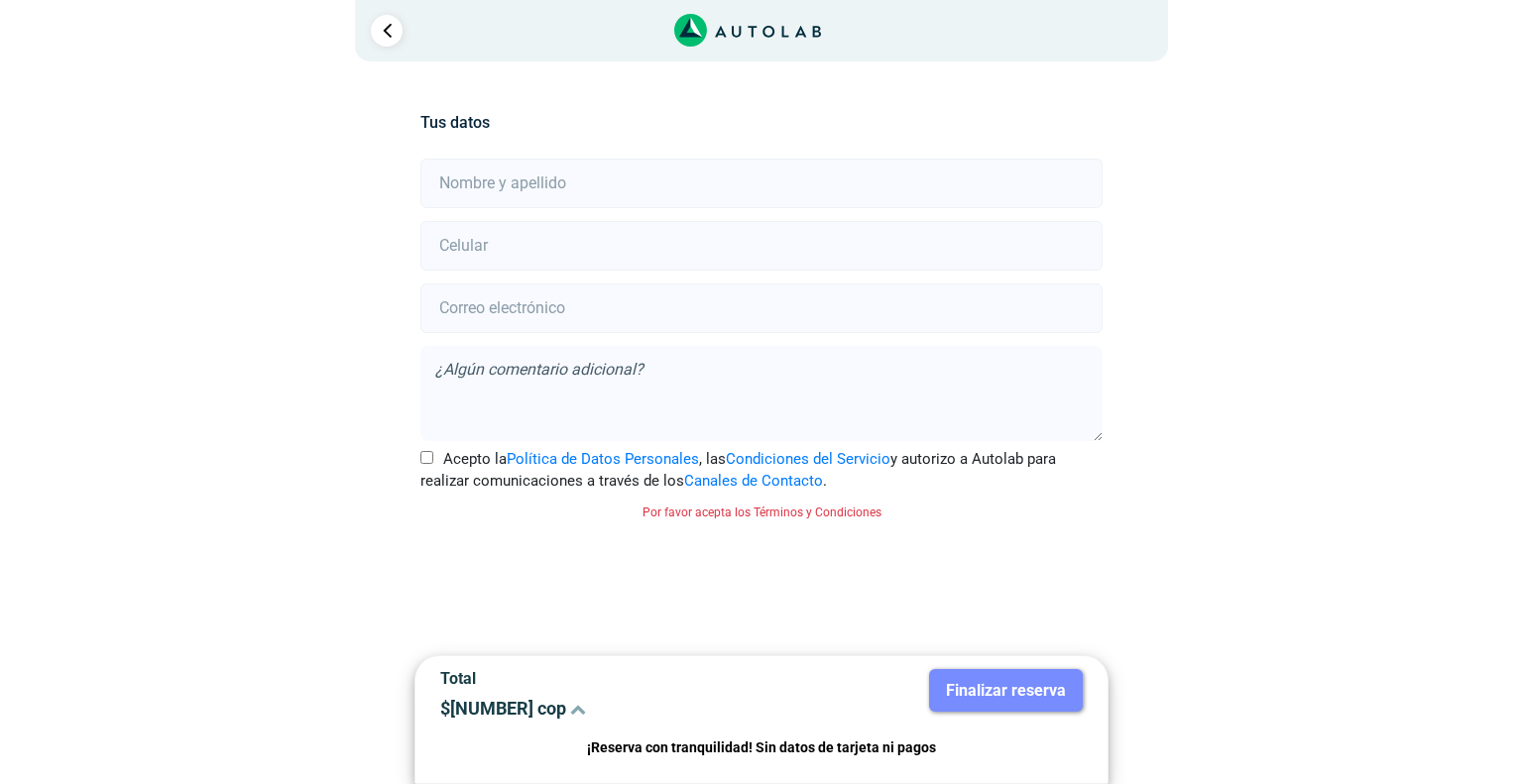 click at bounding box center [761, 183] 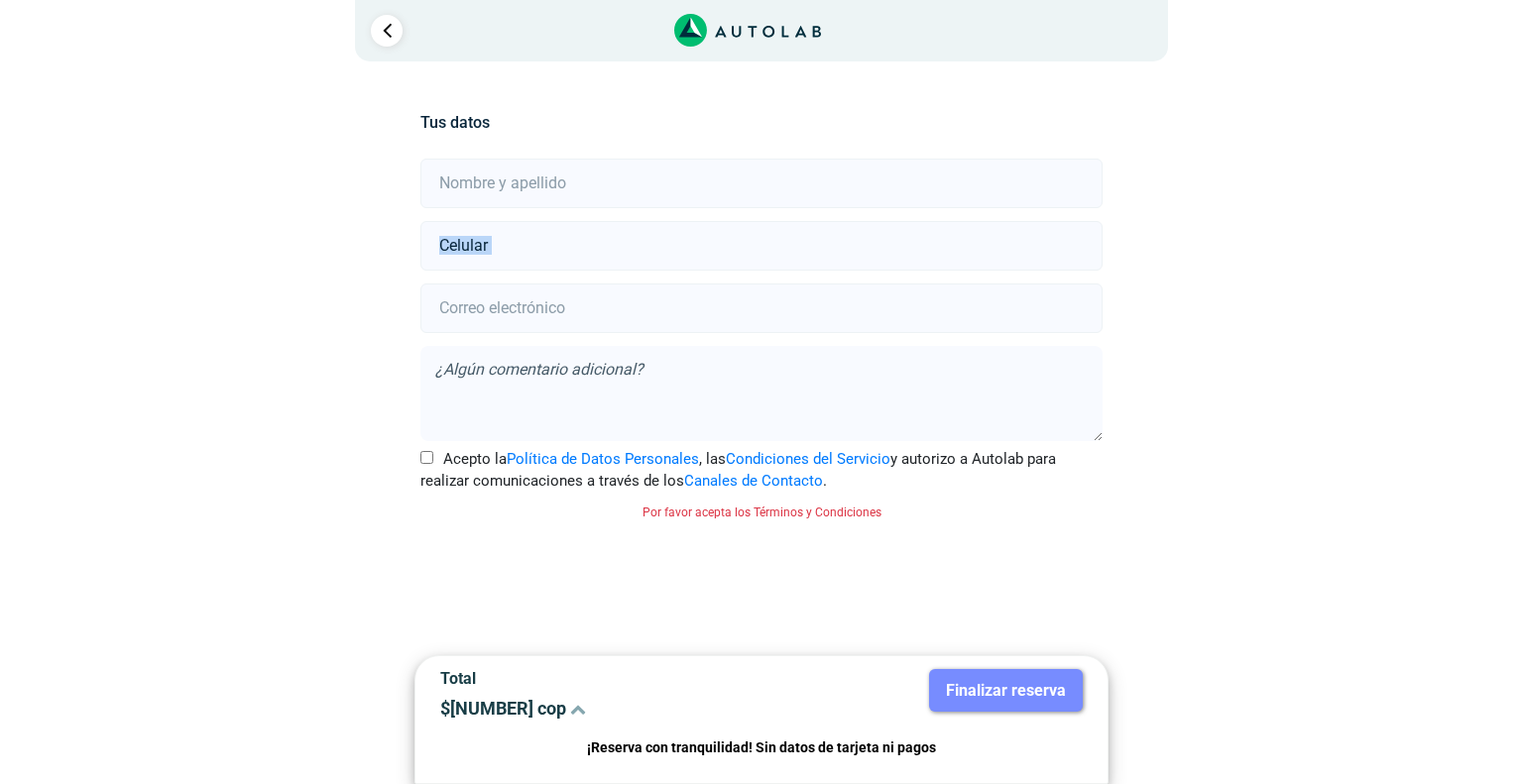 drag, startPoint x: 1522, startPoint y: 208, endPoint x: 1522, endPoint y: 329, distance: 121 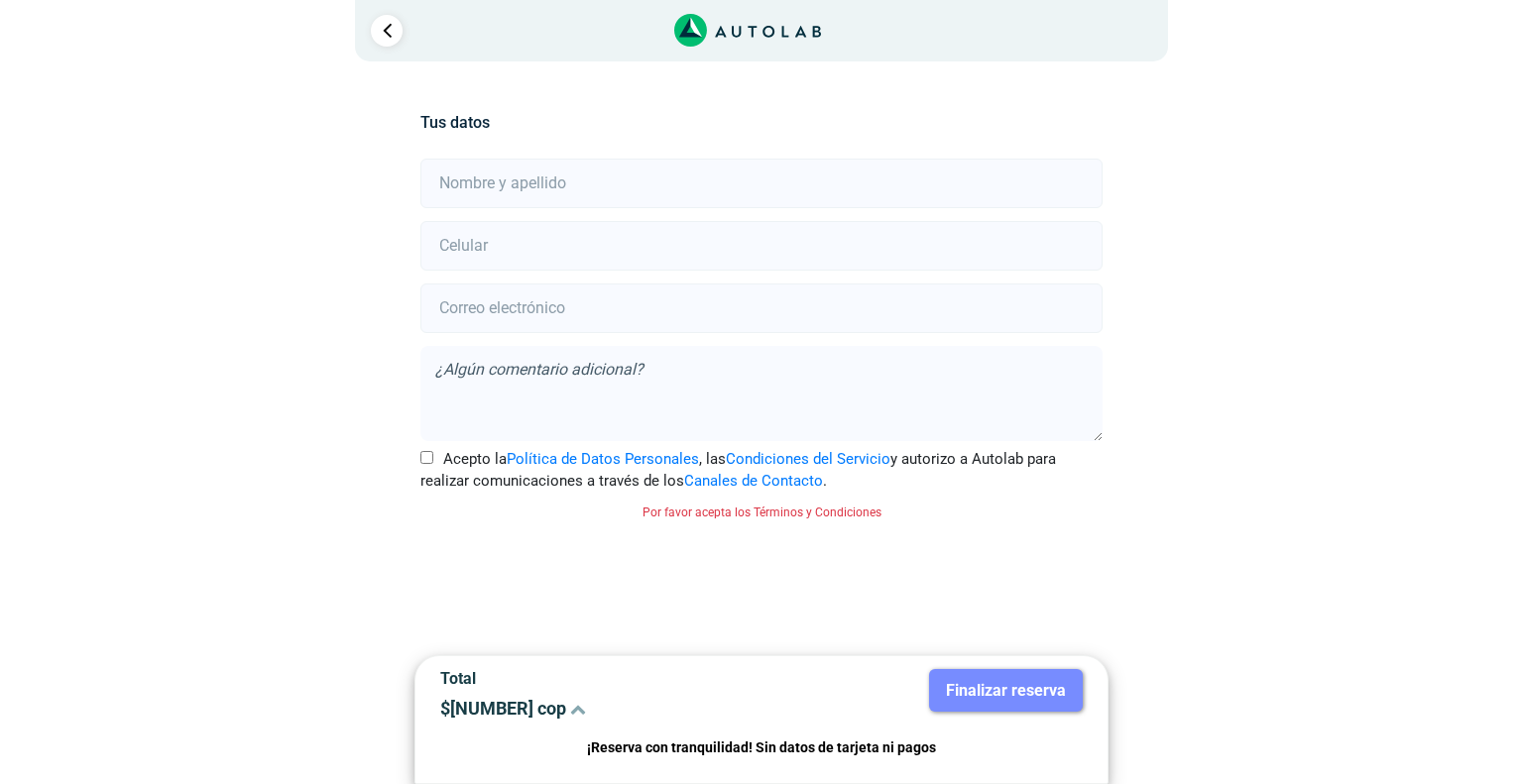 click at bounding box center (761, 183) 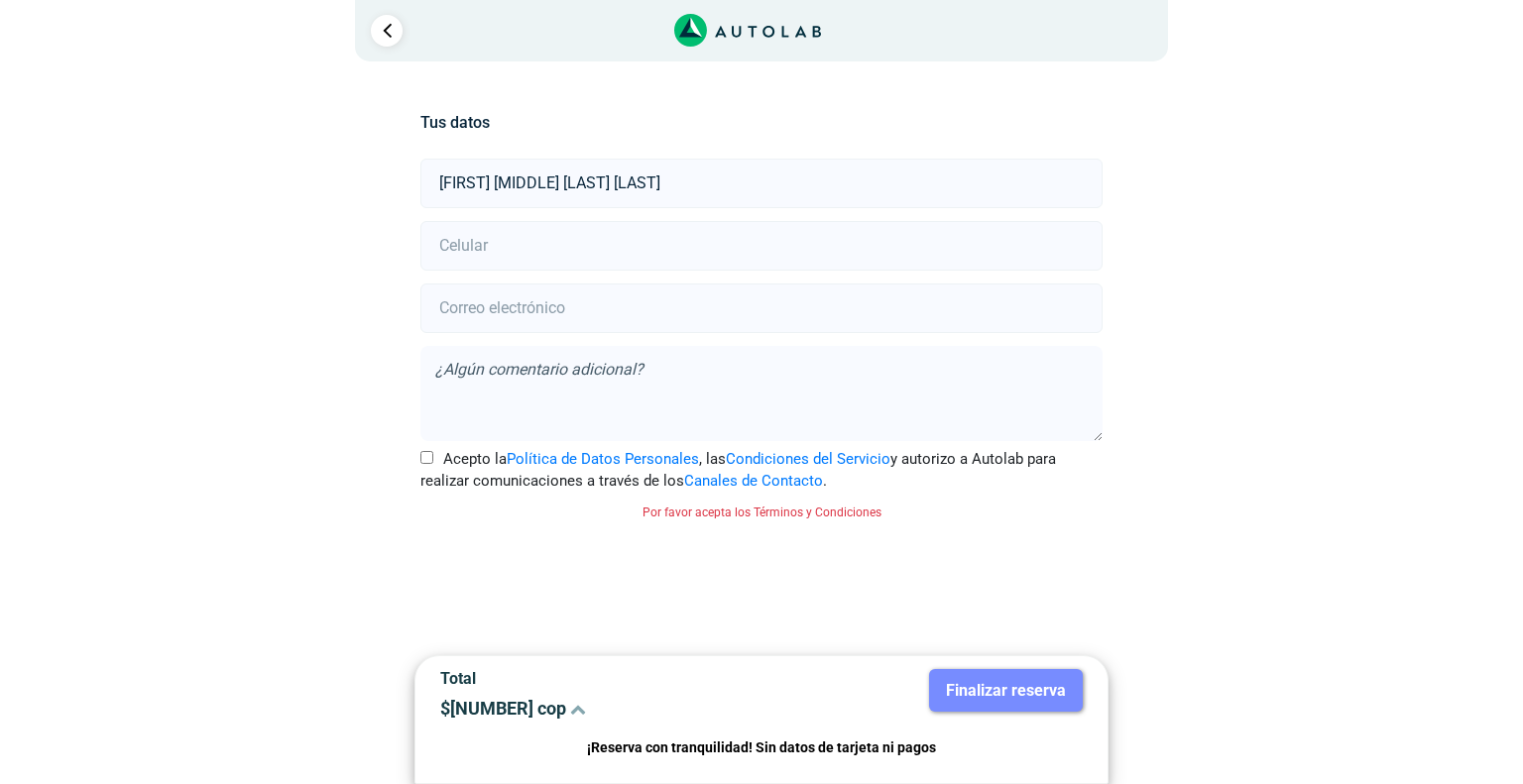 type on "[FIRST] [MIDDLE] [LAST] [LAST]" 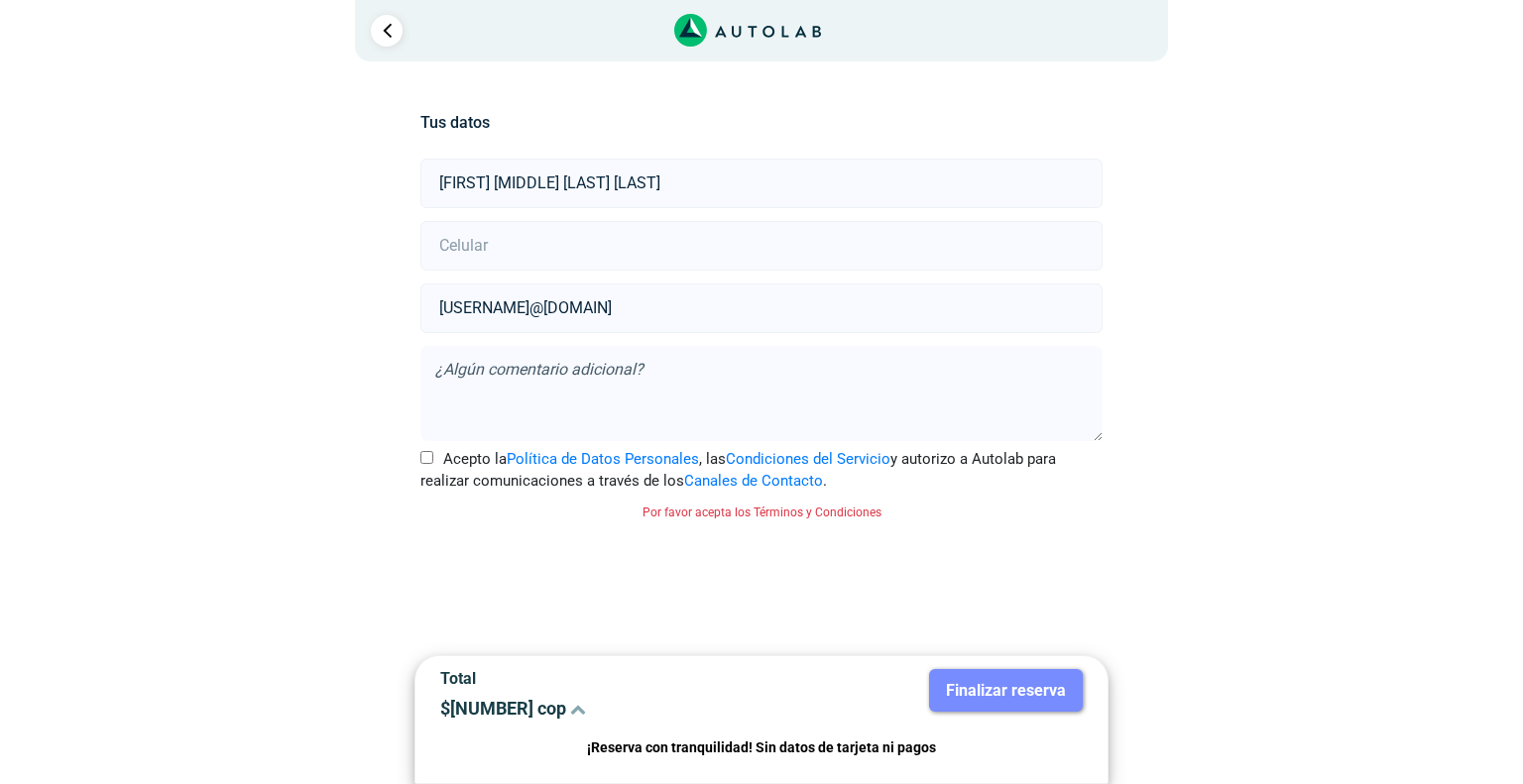 type on "[USERNAME]@[DOMAIN]" 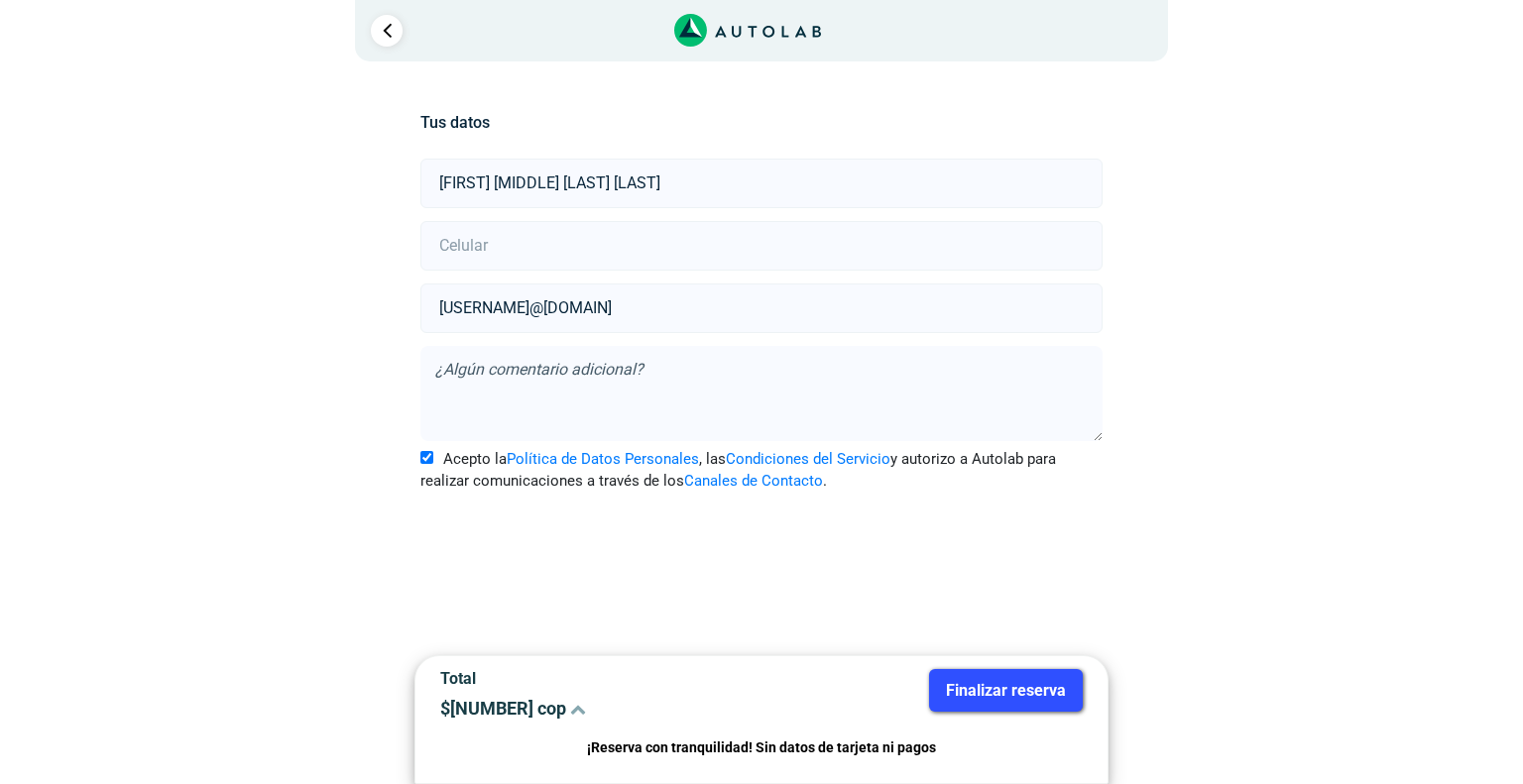 click on "Finalizar reserva" at bounding box center [1005, 690] 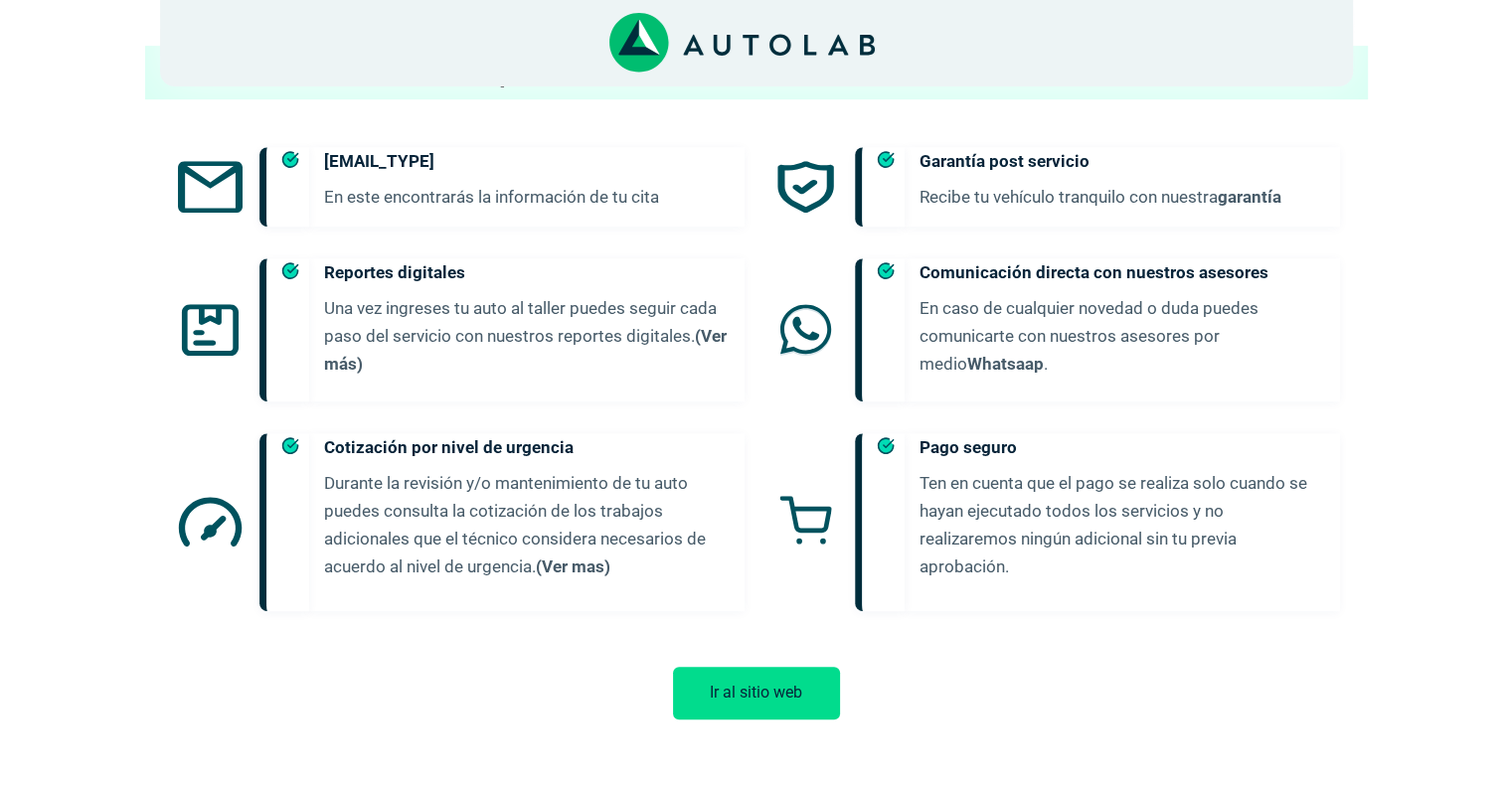 scroll, scrollTop: 0, scrollLeft: 0, axis: both 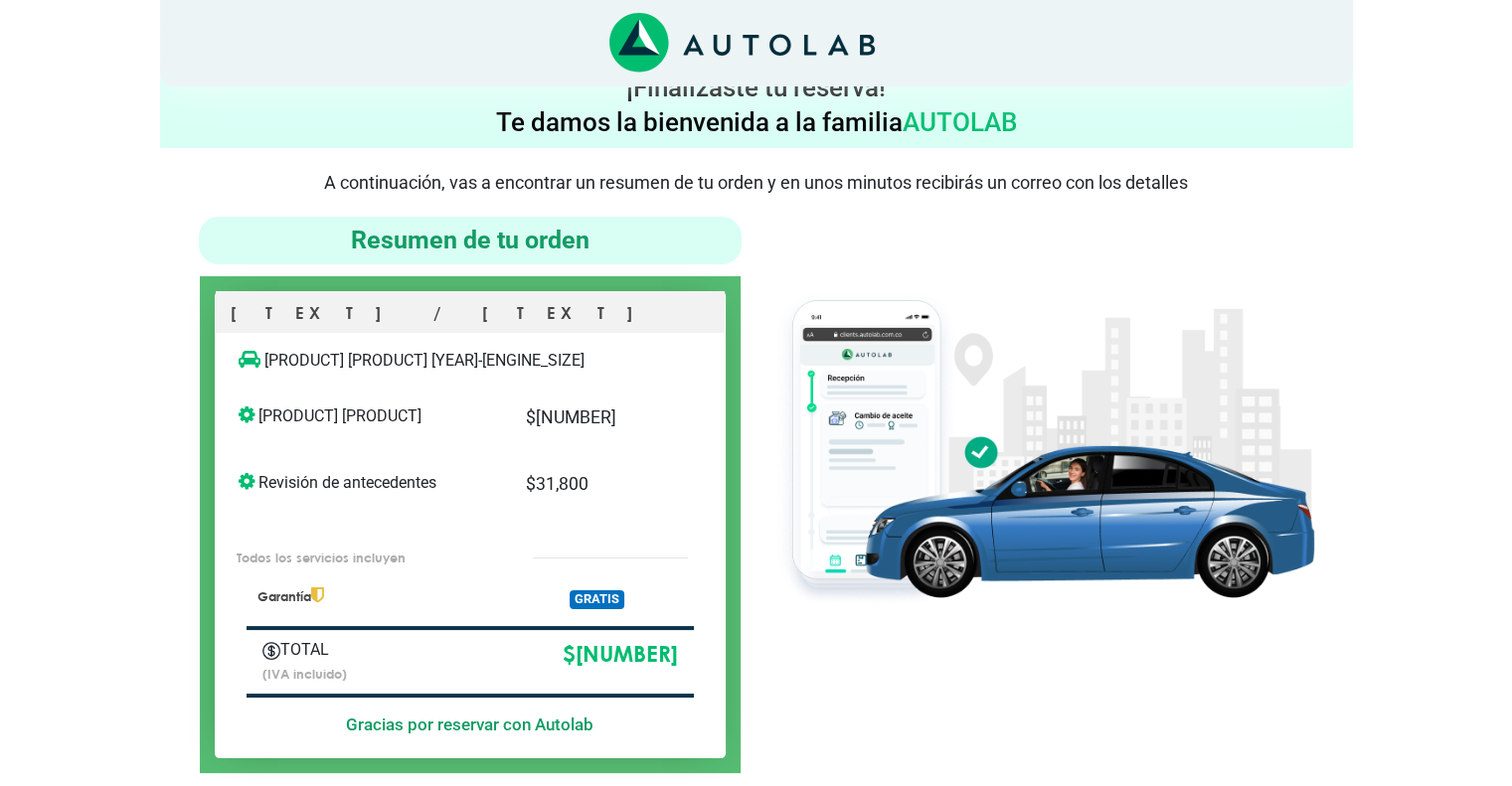 click on "Resumen de tu orden" at bounding box center [470, 240] 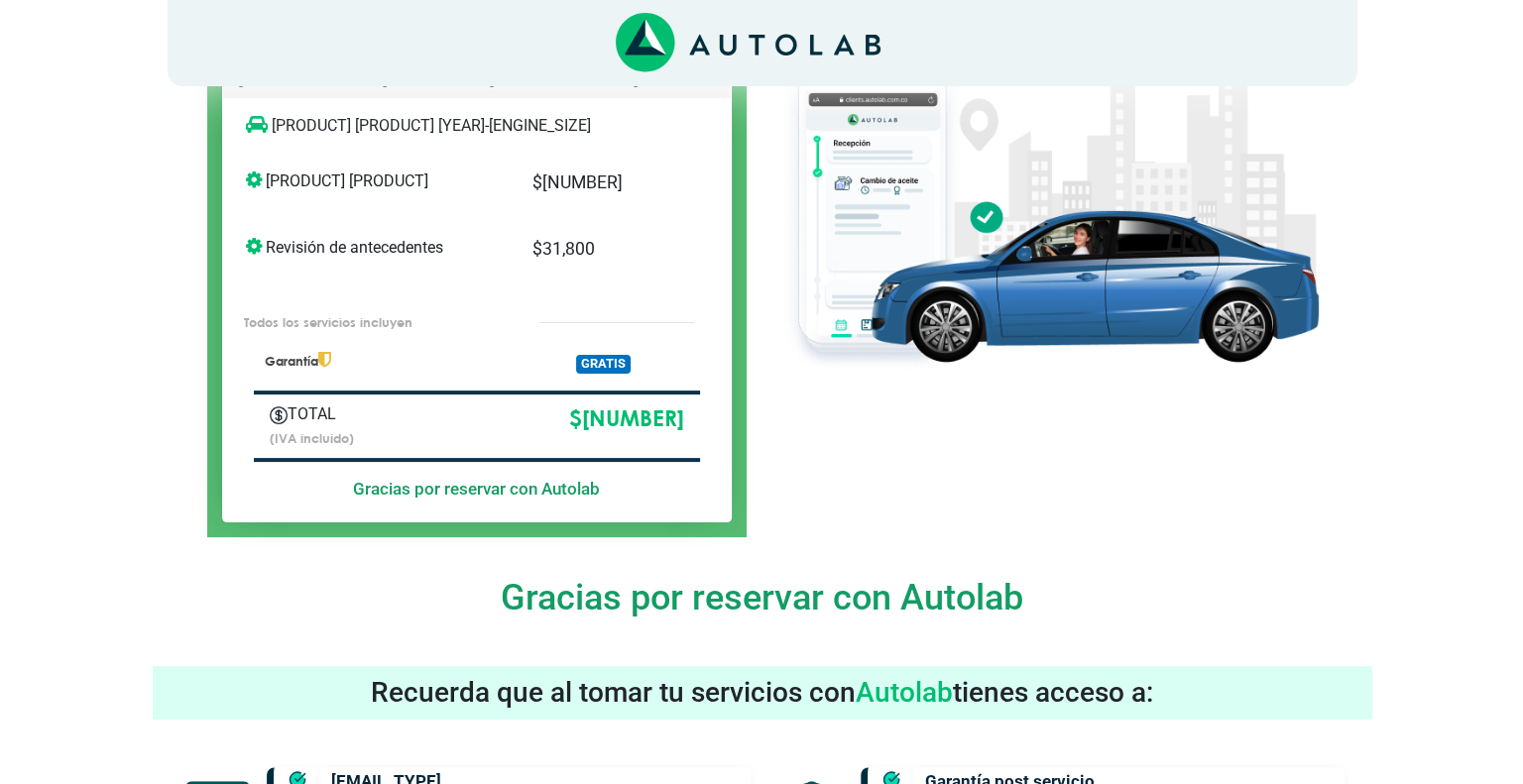 scroll, scrollTop: 0, scrollLeft: 0, axis: both 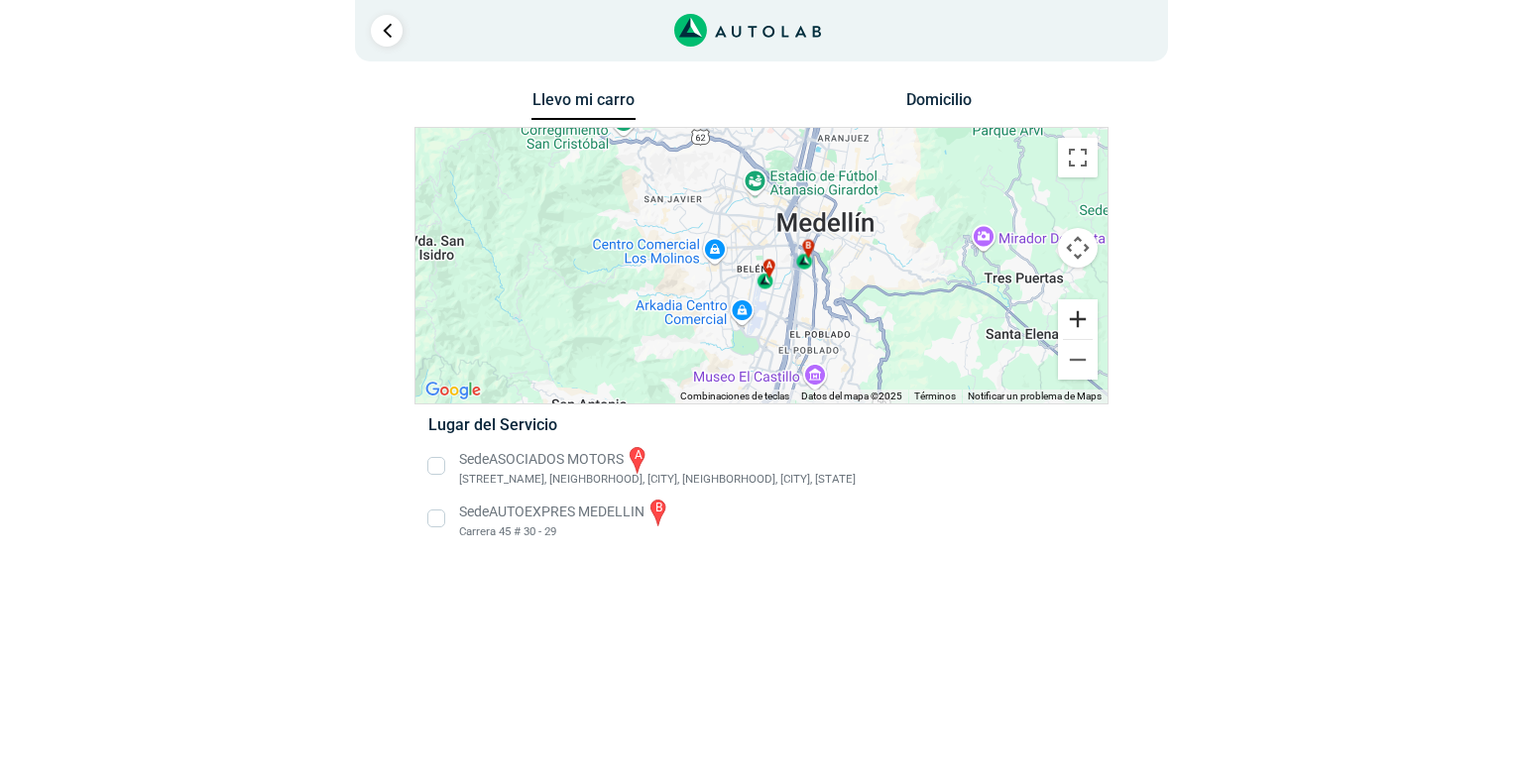click at bounding box center (1078, 319) 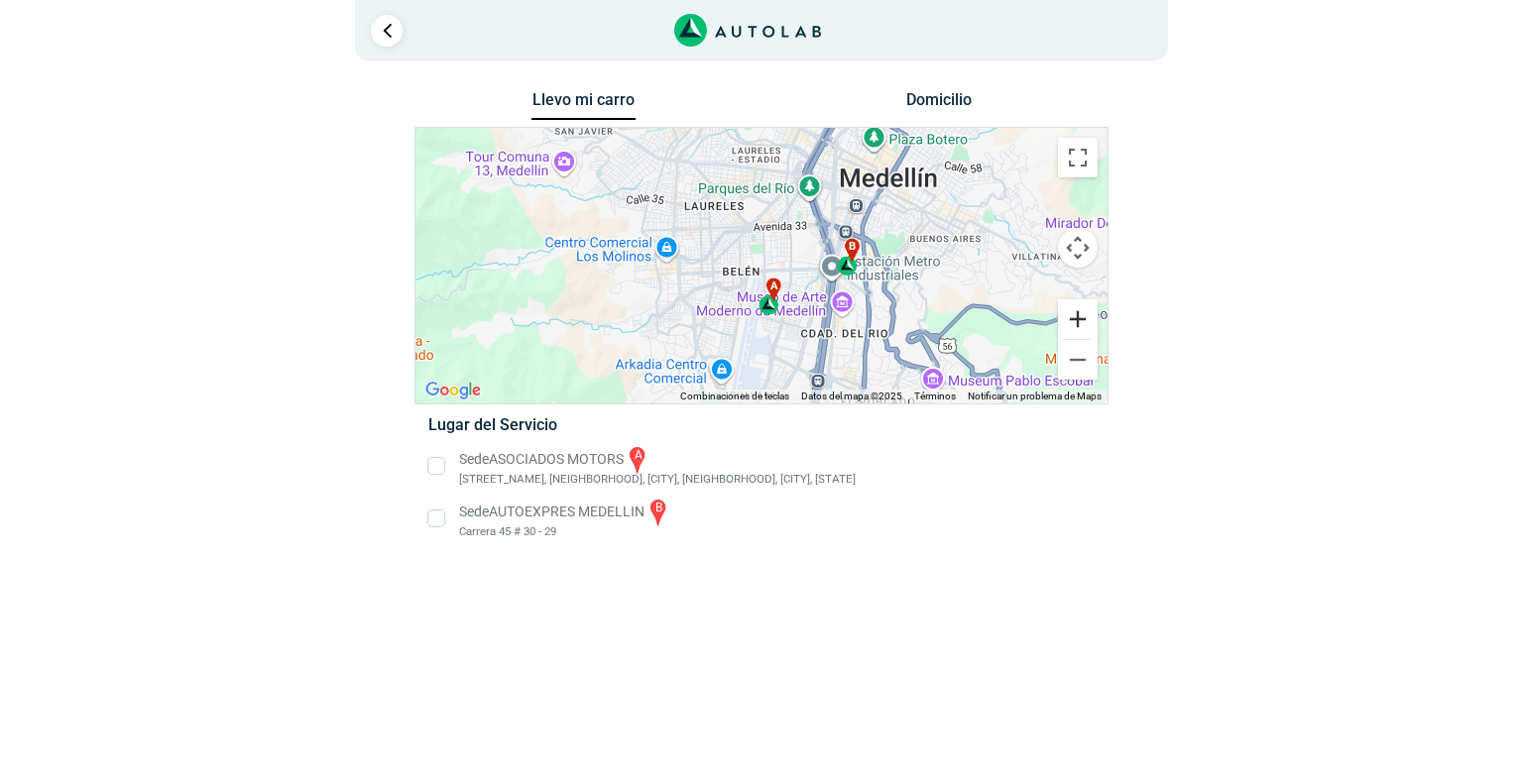 click at bounding box center [1078, 319] 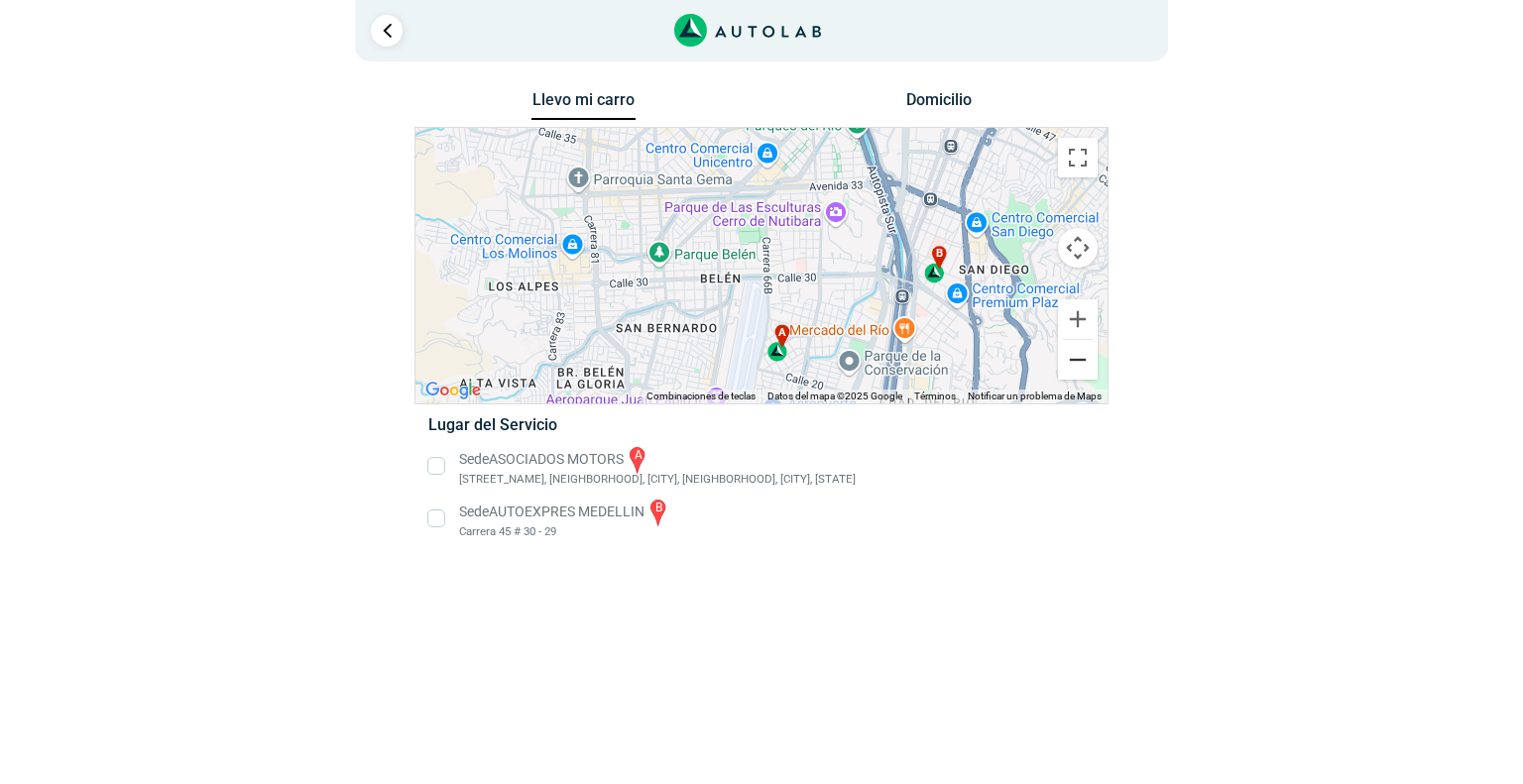 click at bounding box center (1078, 360) 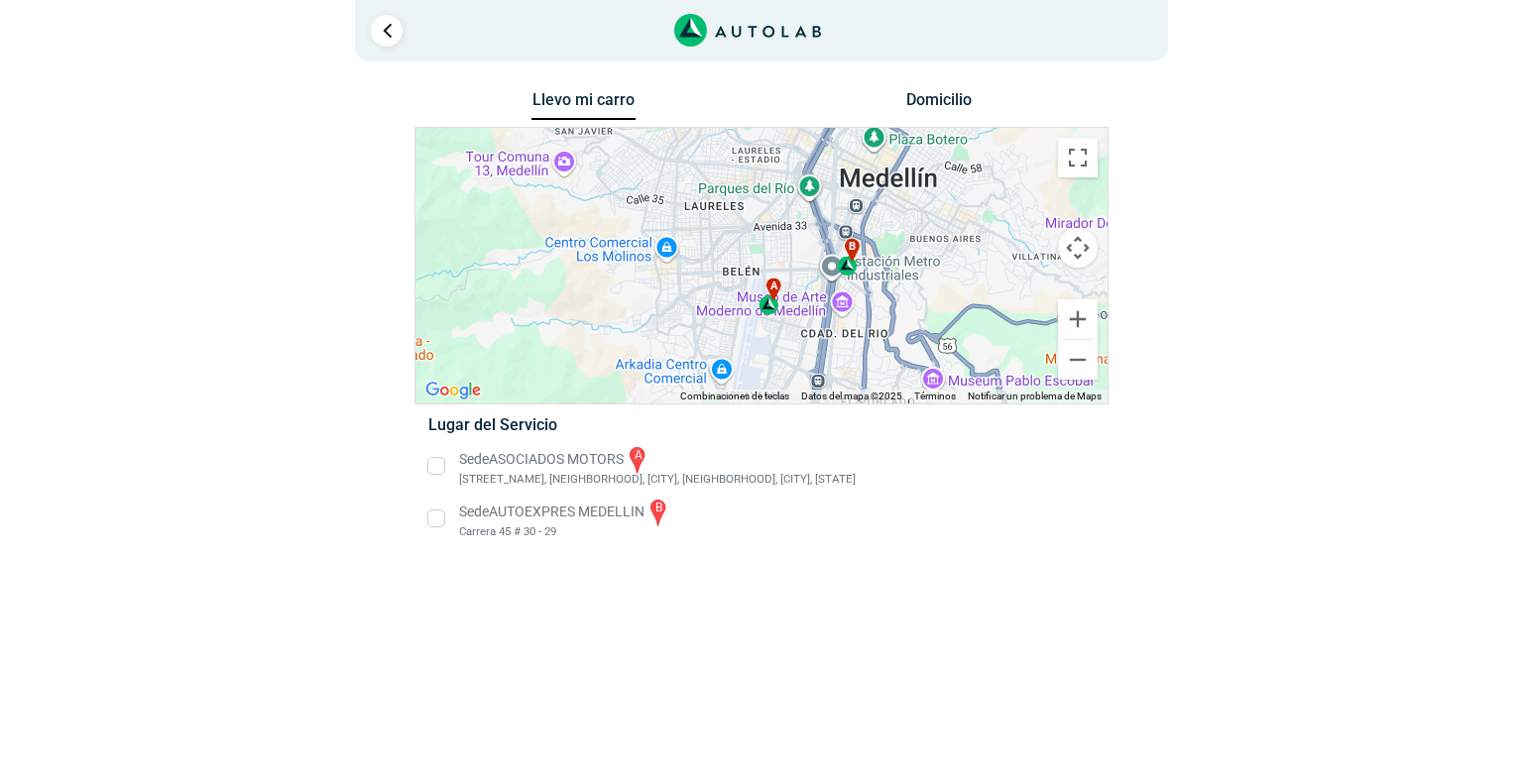 click on "Domicilio" at bounding box center (939, 104) 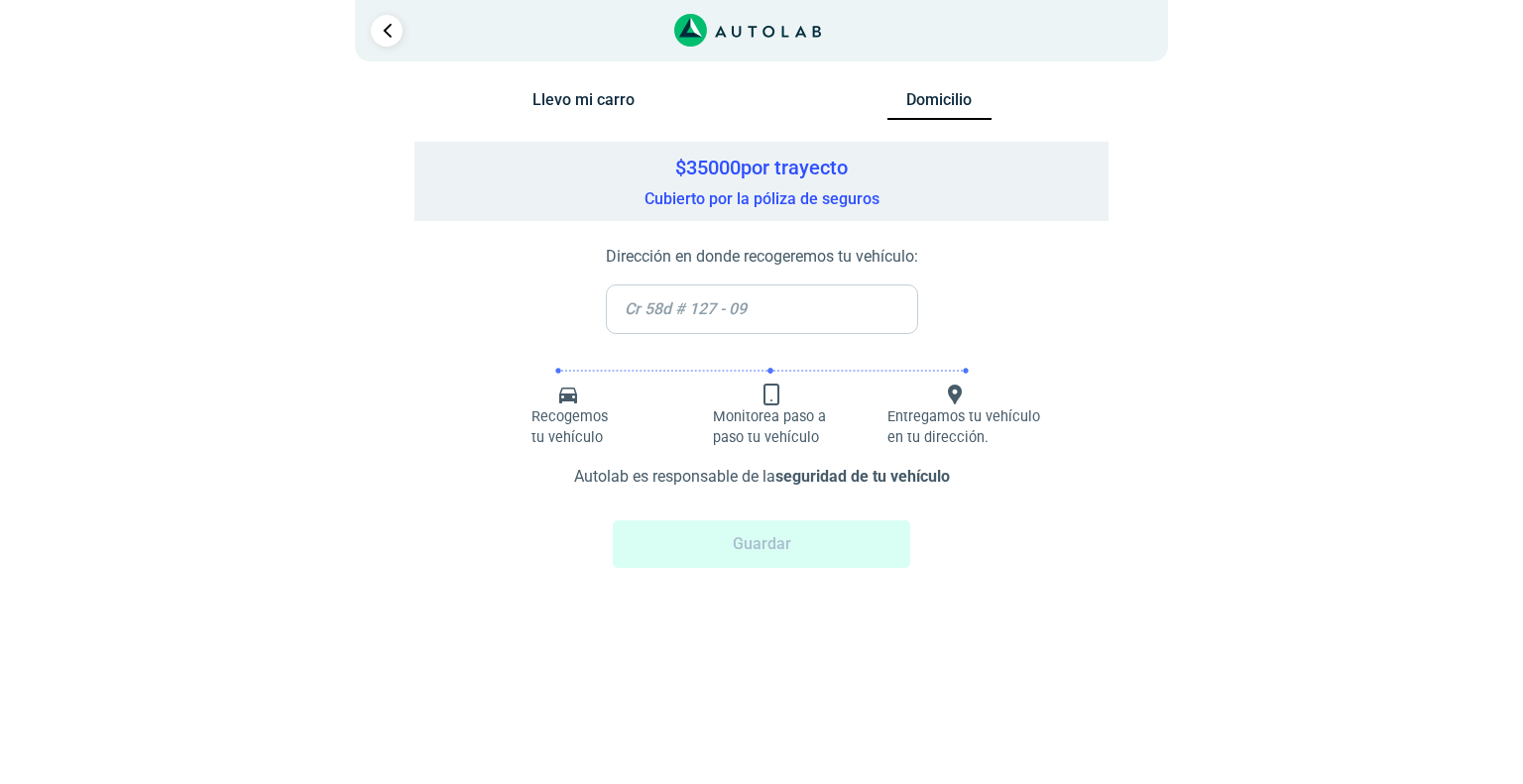 click on "Llevo mi carro" at bounding box center [583, 104] 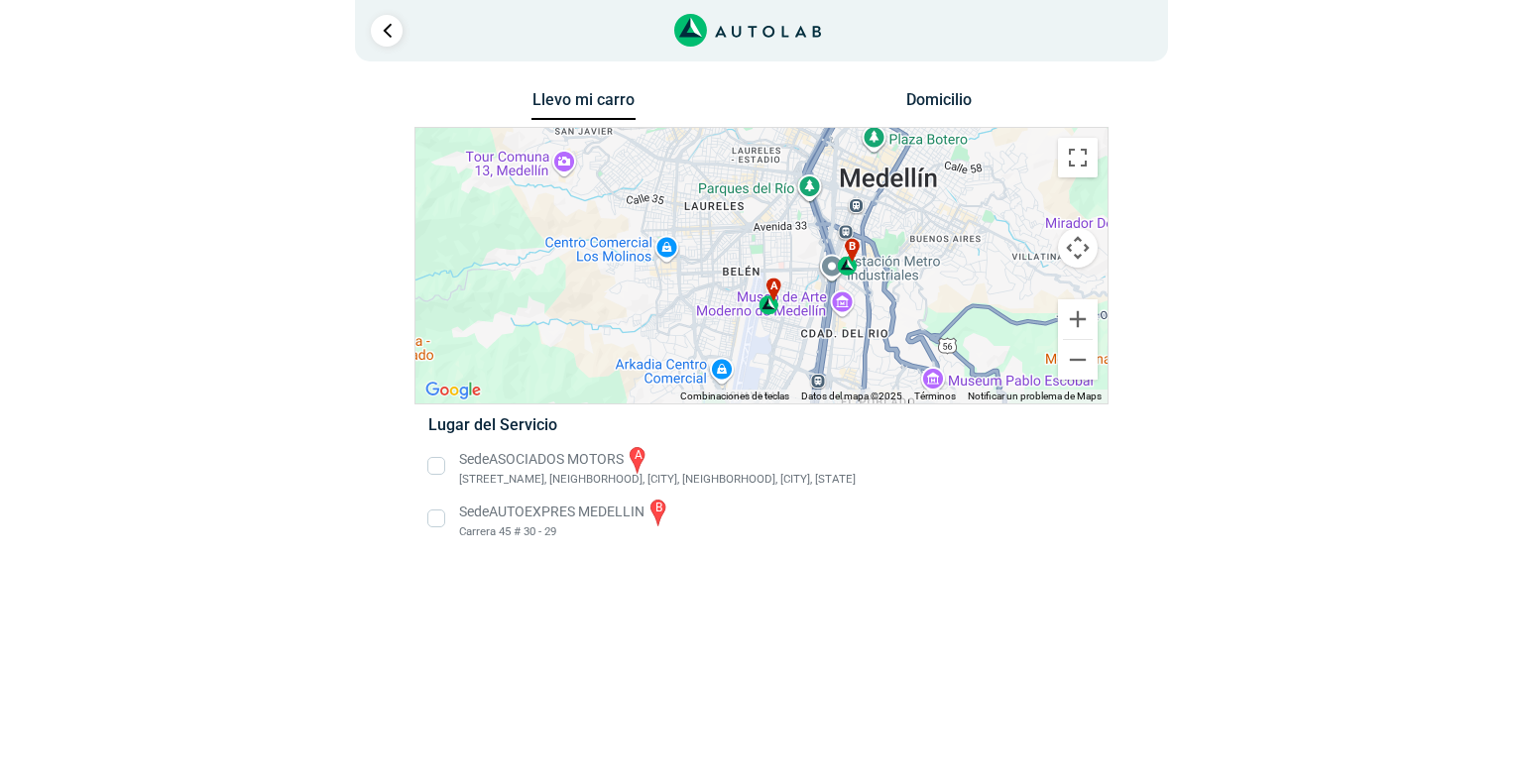 click on "Domicilio" at bounding box center (939, 104) 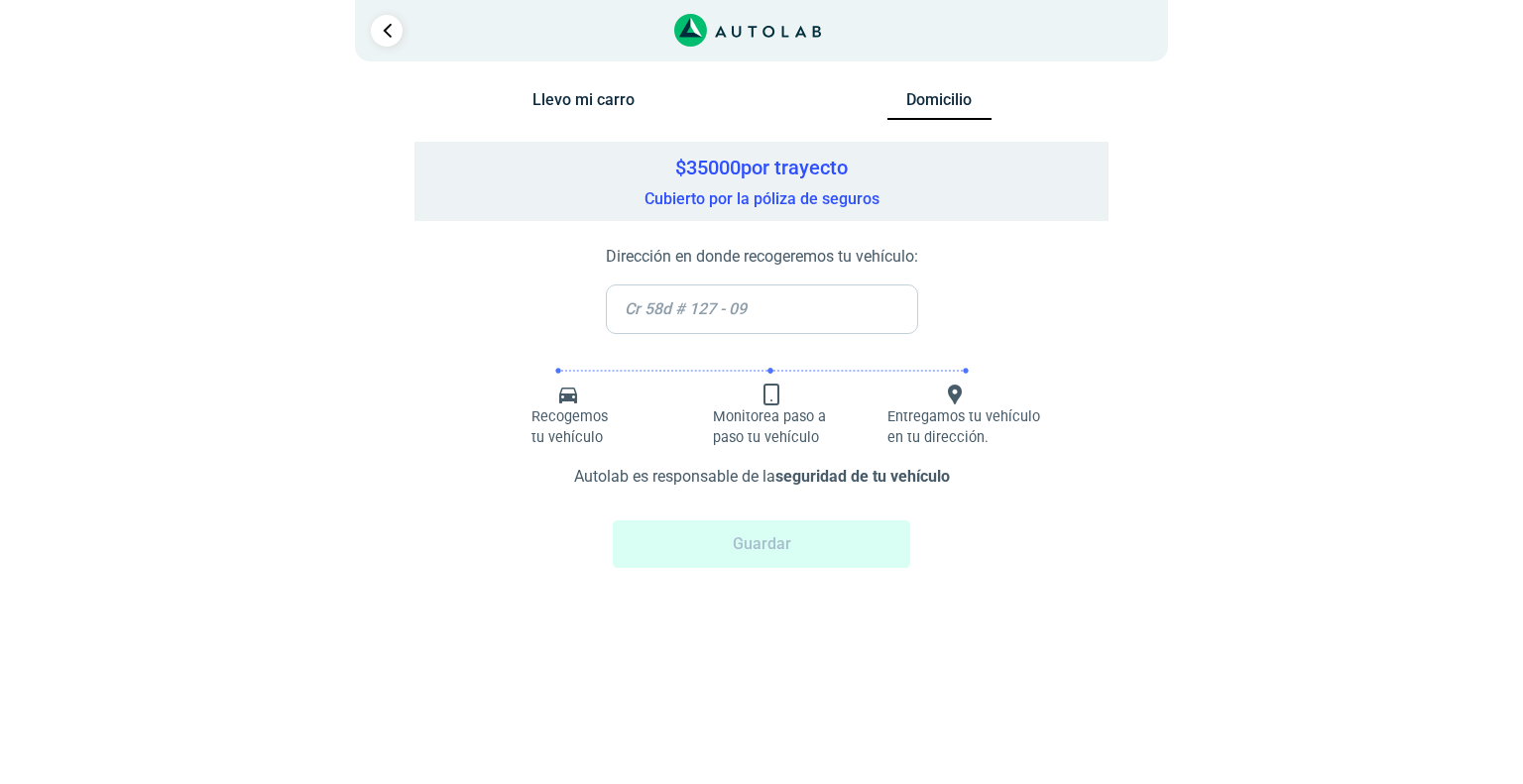click on "Llevo mi carro" at bounding box center (583, 104) 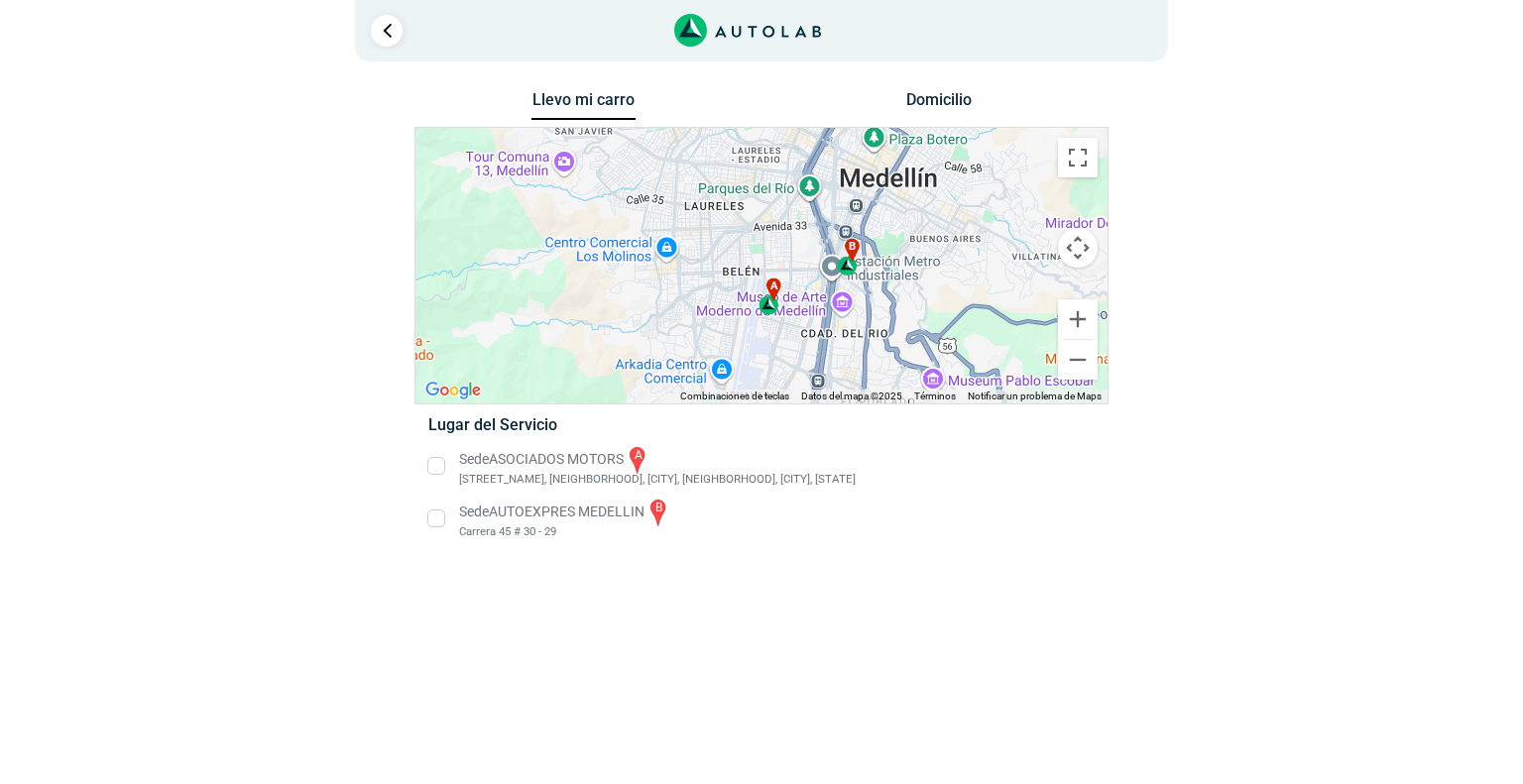 click on "Sede  AUTOEXPRES MEDELLIN
b
Carrera 45 # 30 - 29" at bounding box center [761, 518] 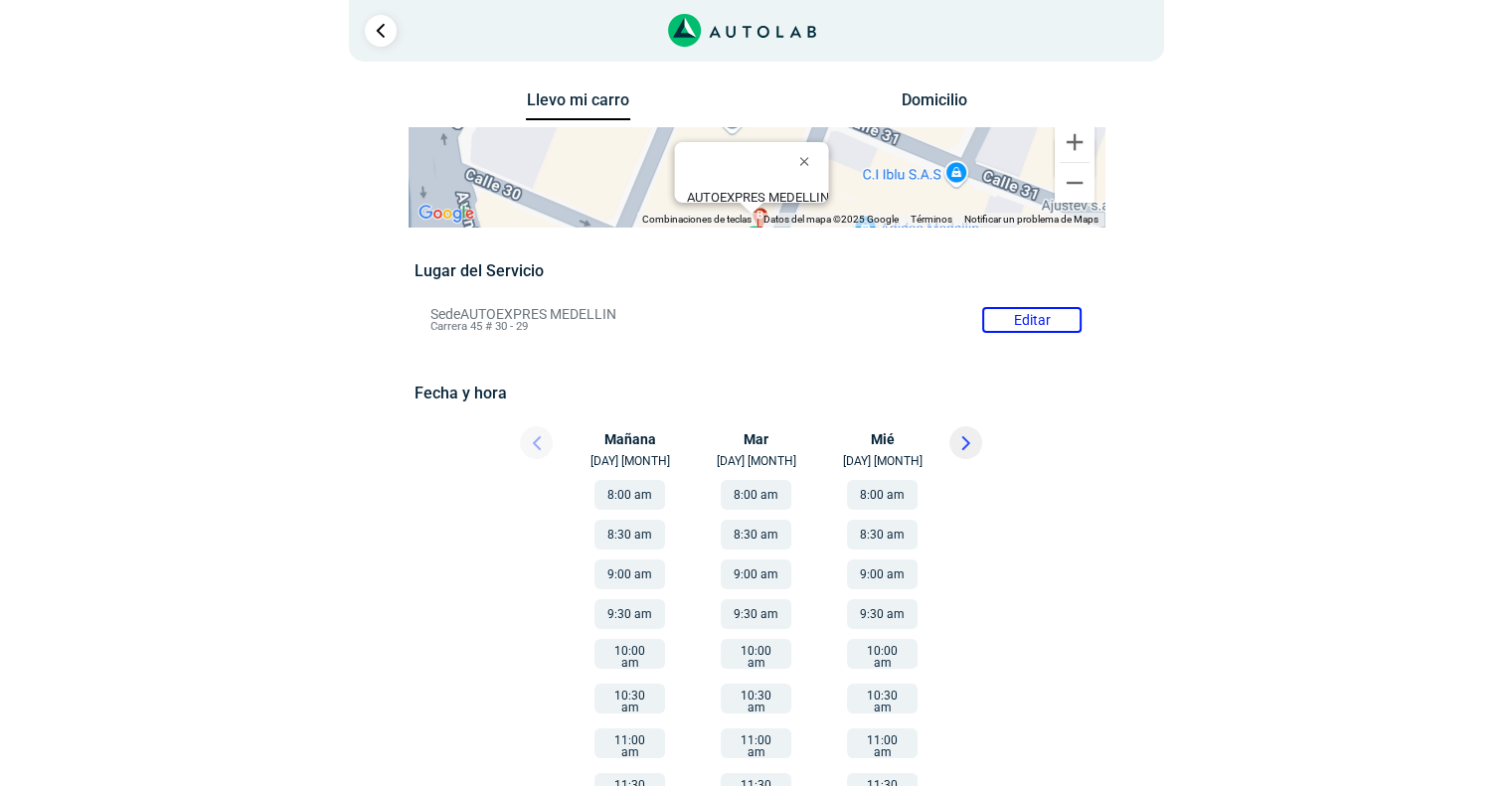 type 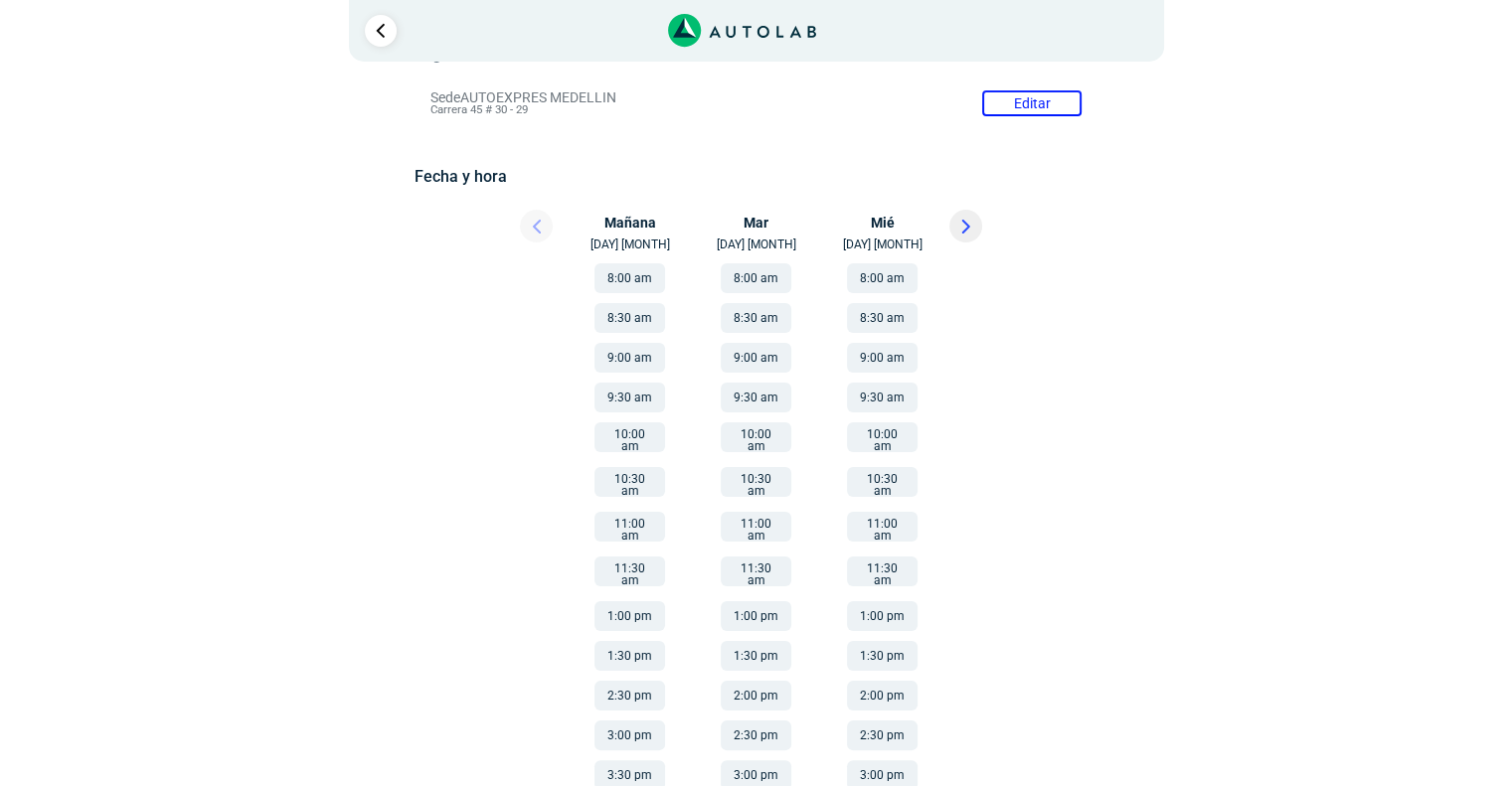 scroll, scrollTop: 307, scrollLeft: 0, axis: vertical 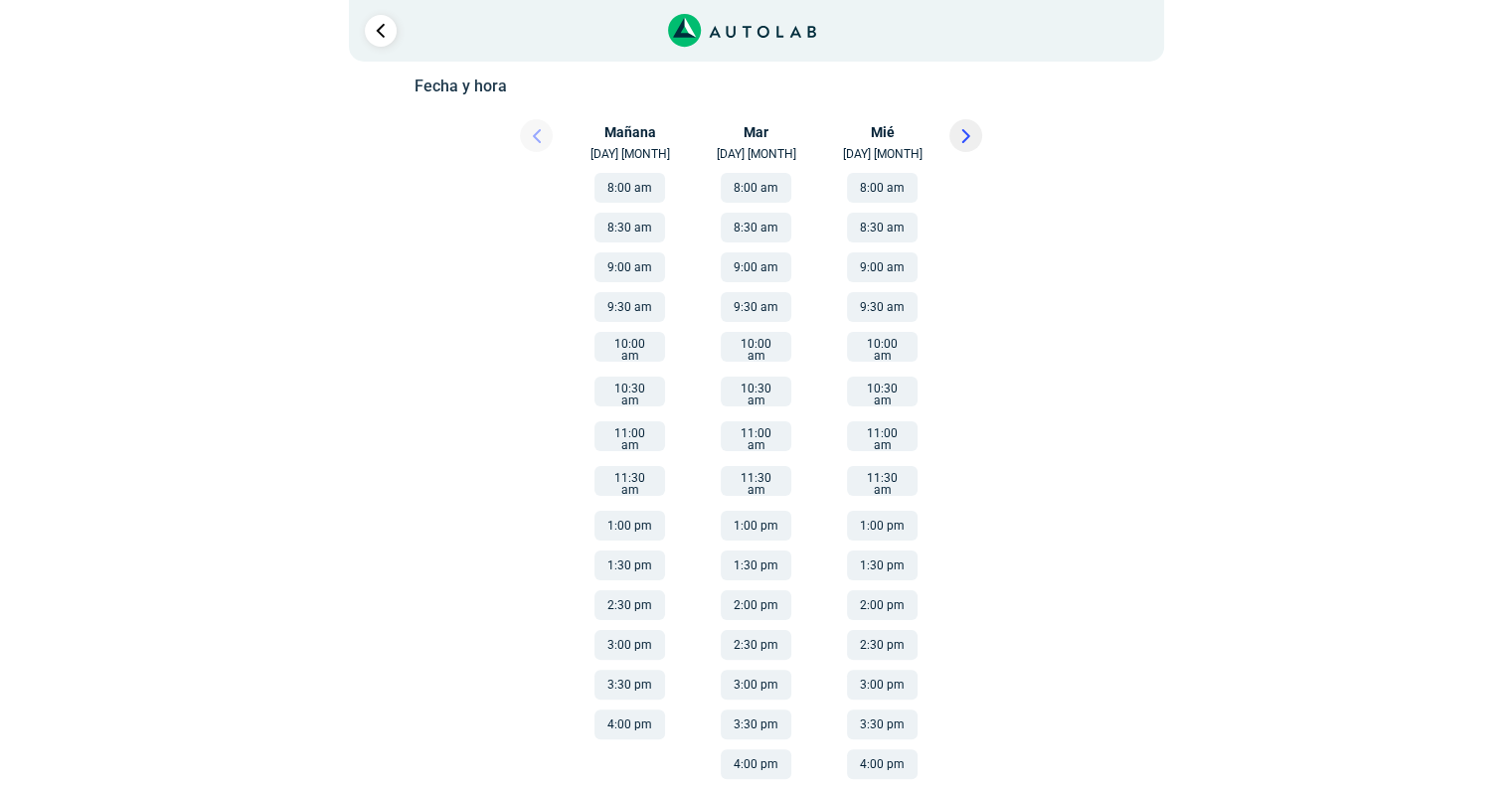 click on "4:00 pm" at bounding box center (629, 724) 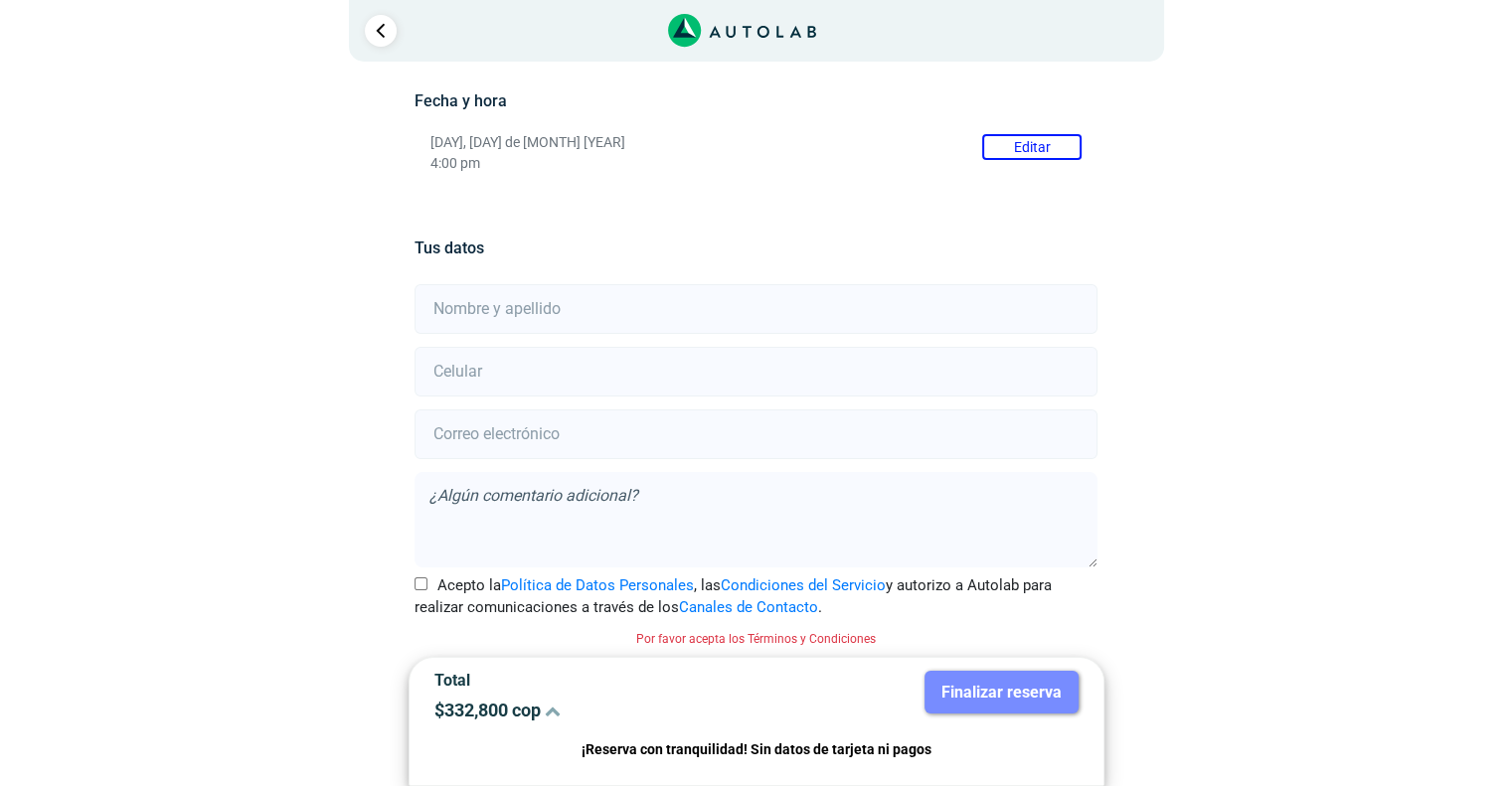 click at bounding box center (756, 309) 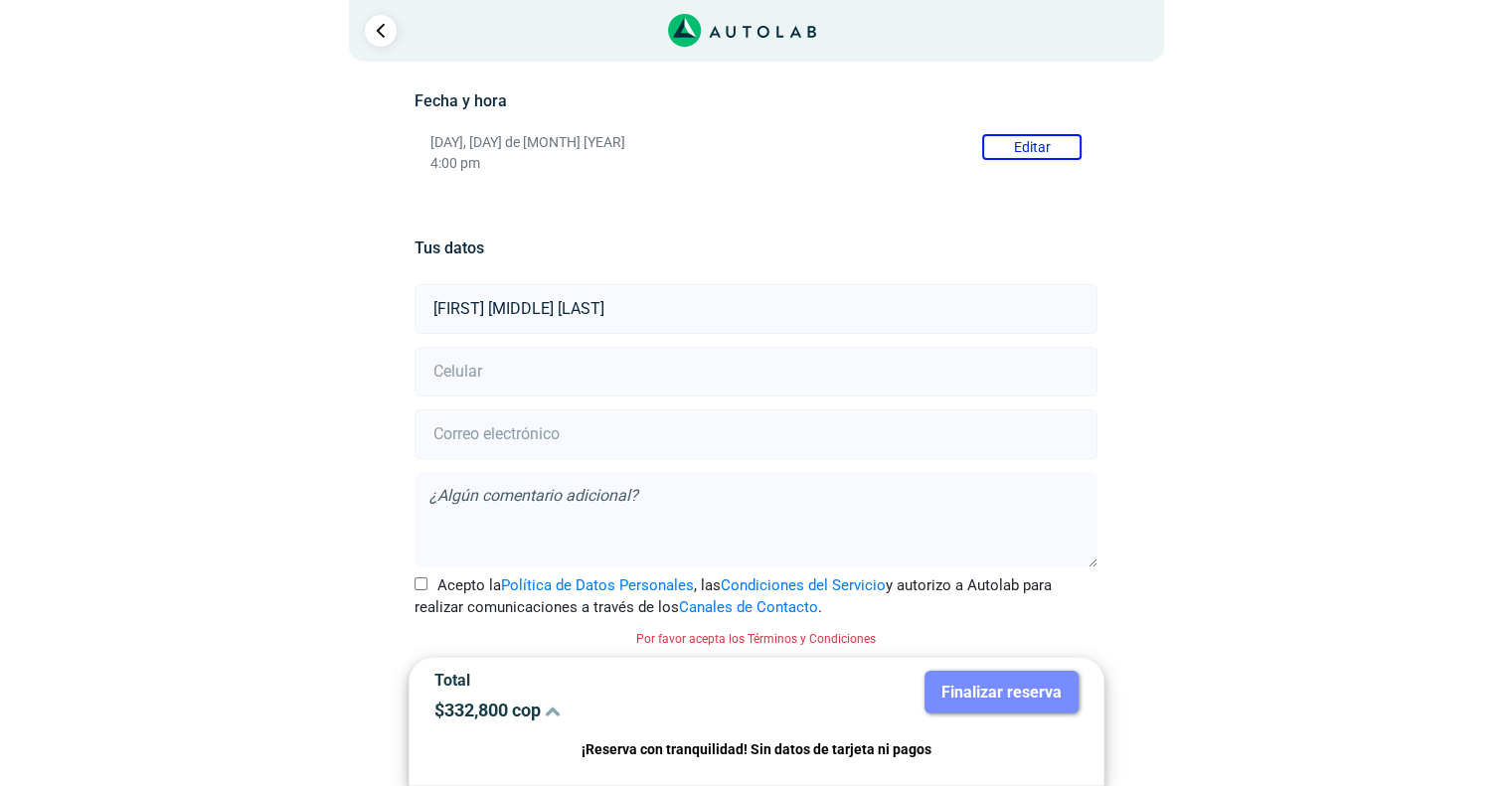 click at bounding box center [756, 372] 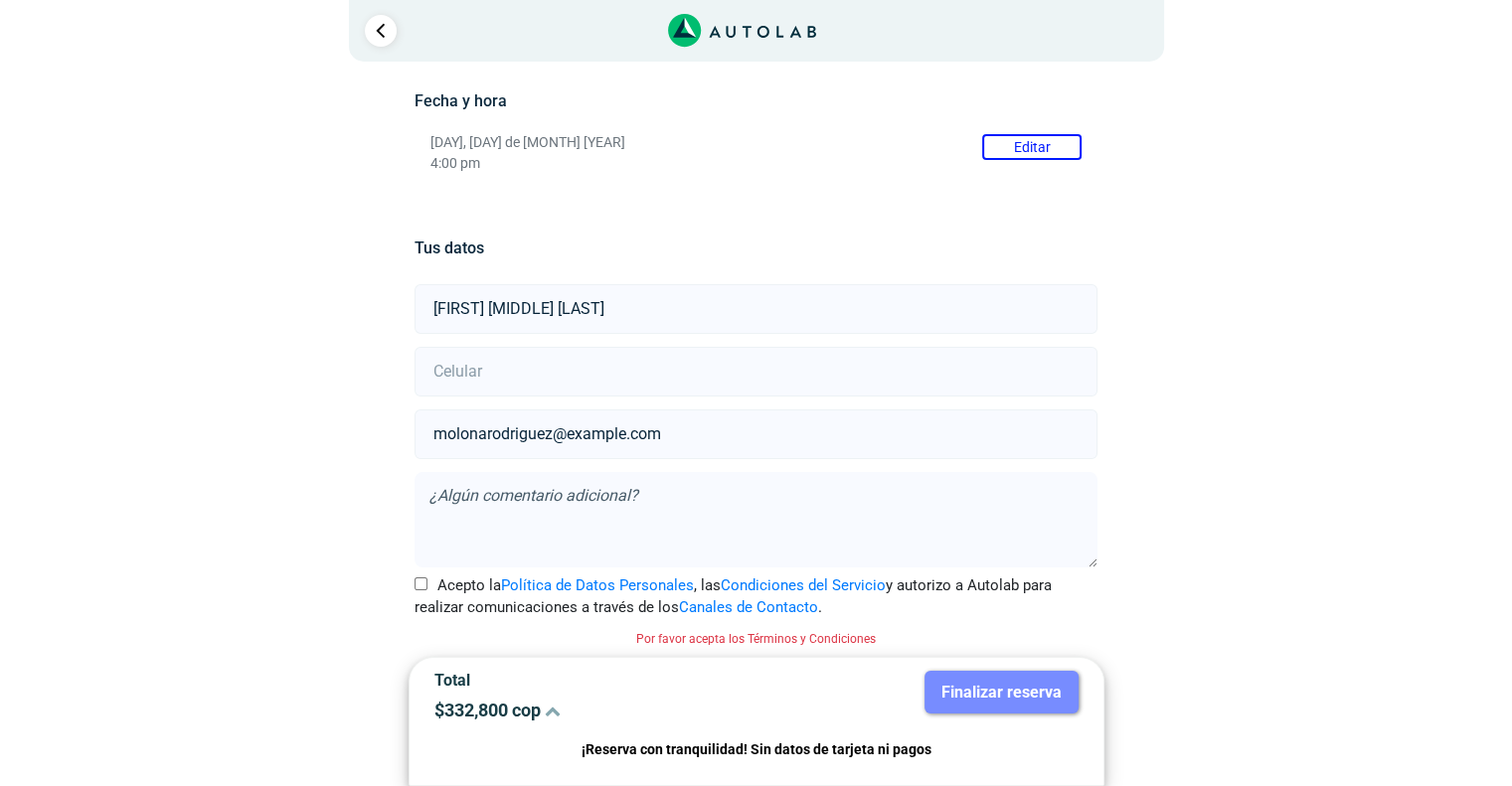 click on "Acepto la  Política de Datos Personales , las  Condiciones del Servicio  y autorizo a Autolab para realizar comunicaciones a través de los  Canales de Contacto ." at bounding box center (420, 583) 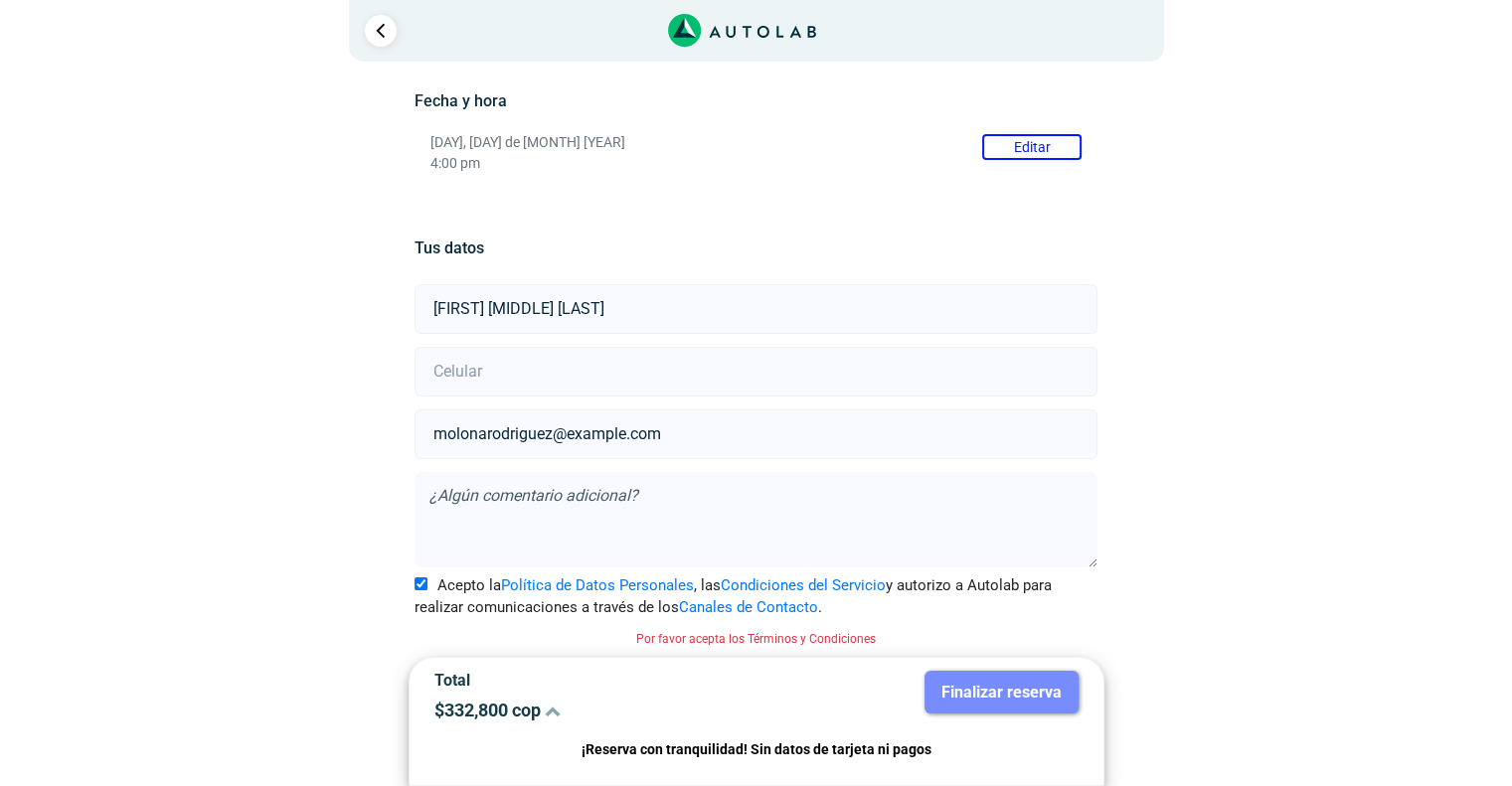 scroll, scrollTop: 266, scrollLeft: 0, axis: vertical 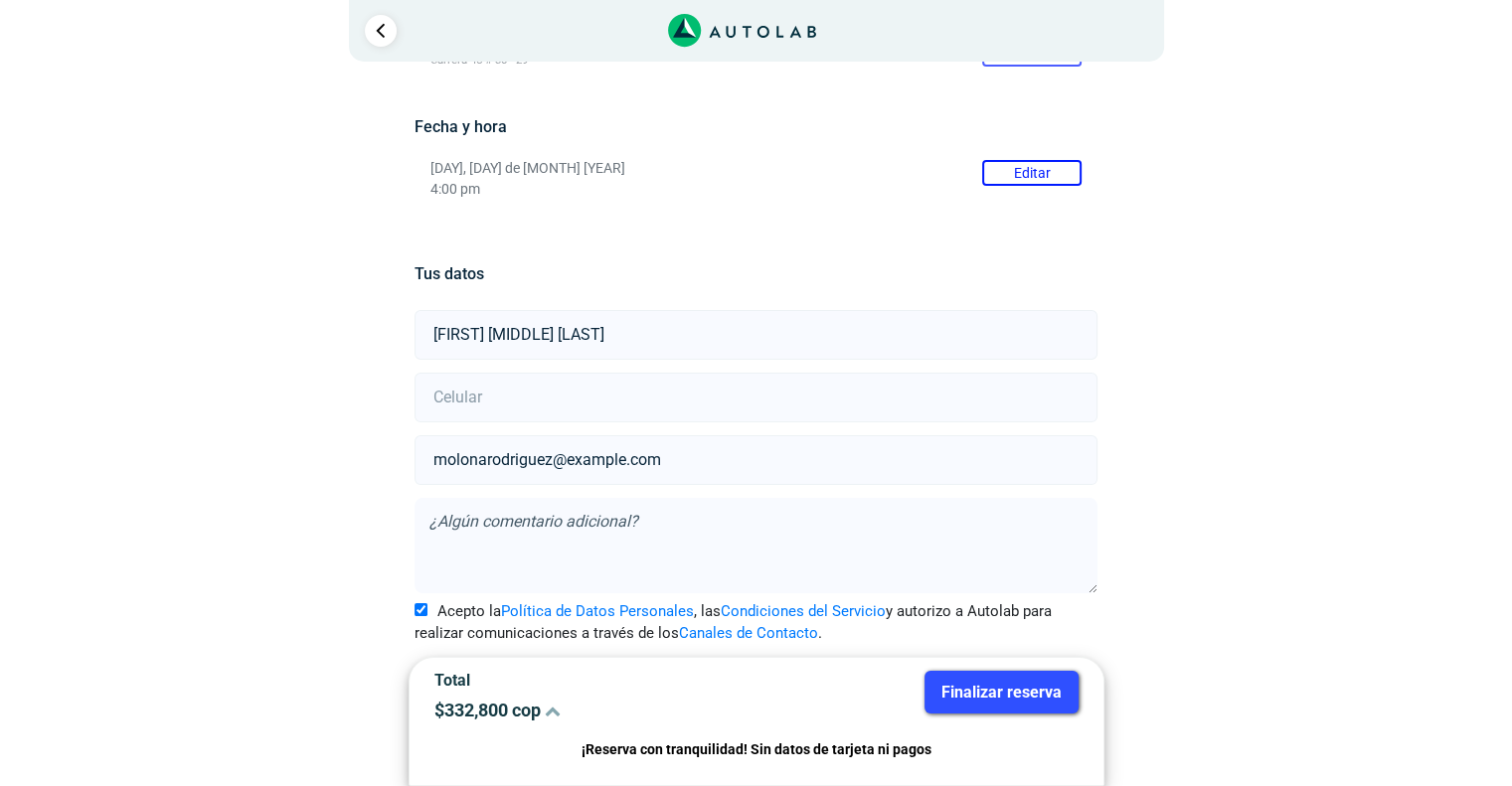 click on "[USERNAME]@[DOMAIN]" at bounding box center [756, 460] 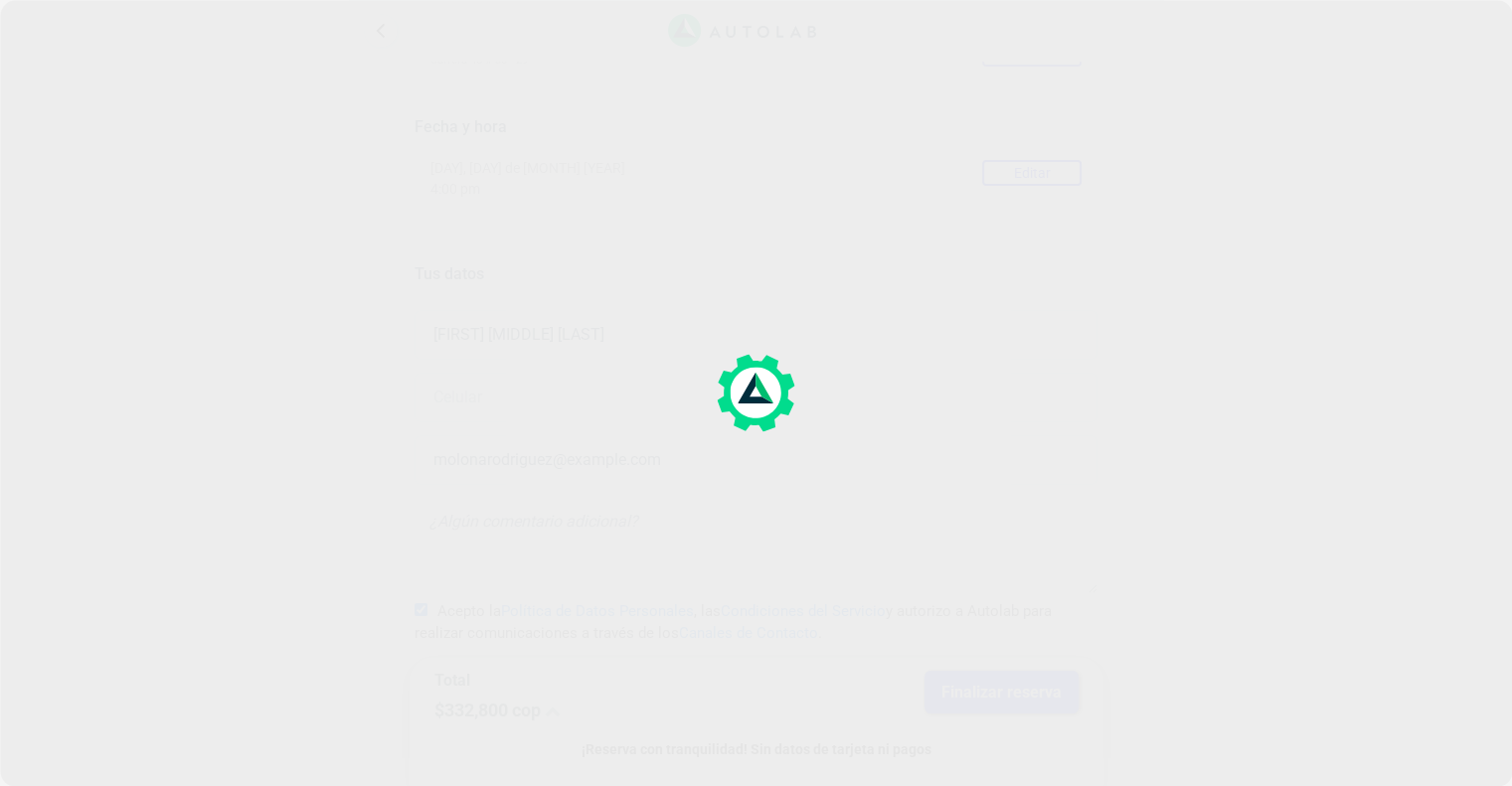 scroll, scrollTop: 0, scrollLeft: 0, axis: both 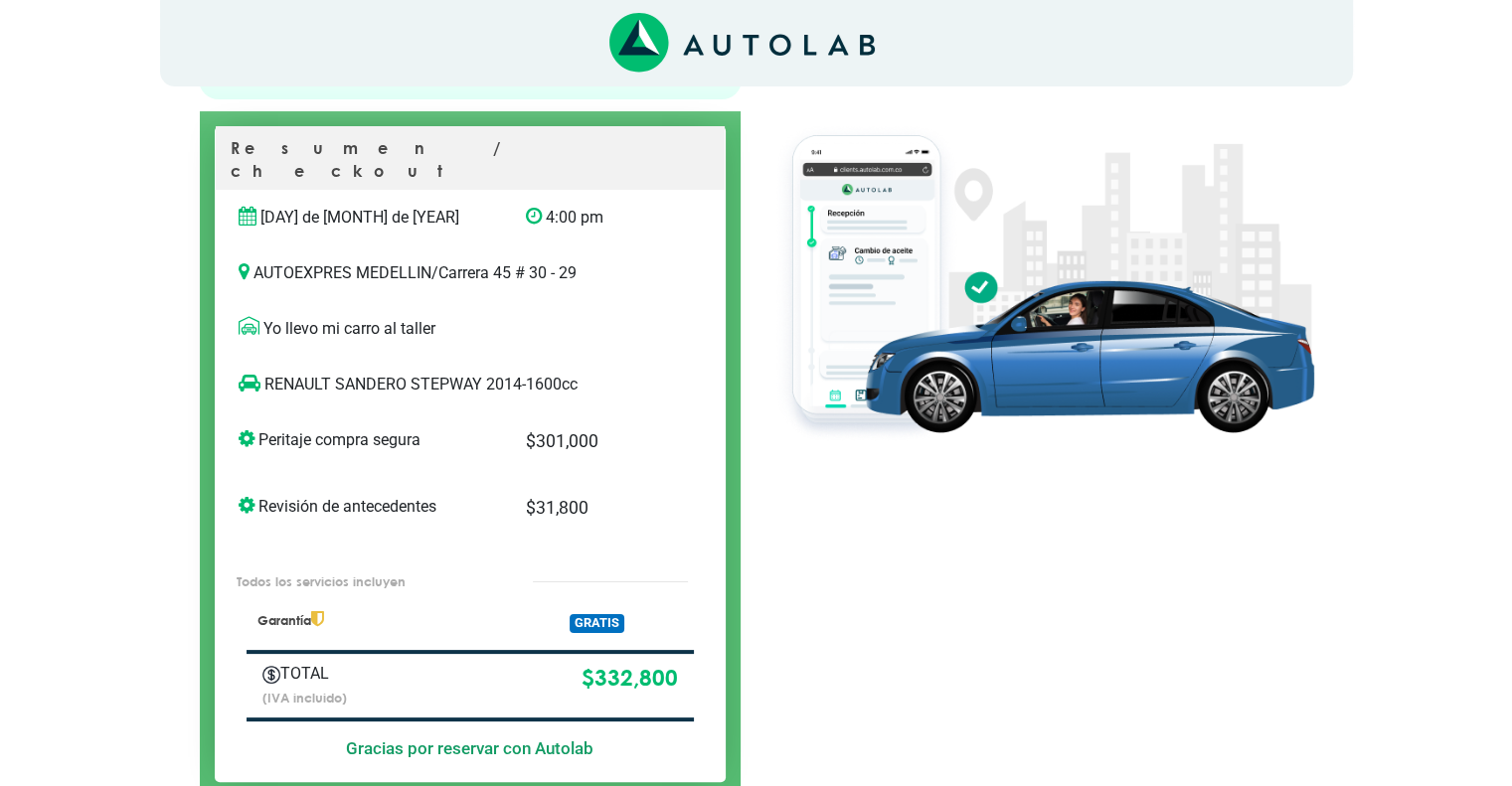 click at bounding box center [1043, 424] 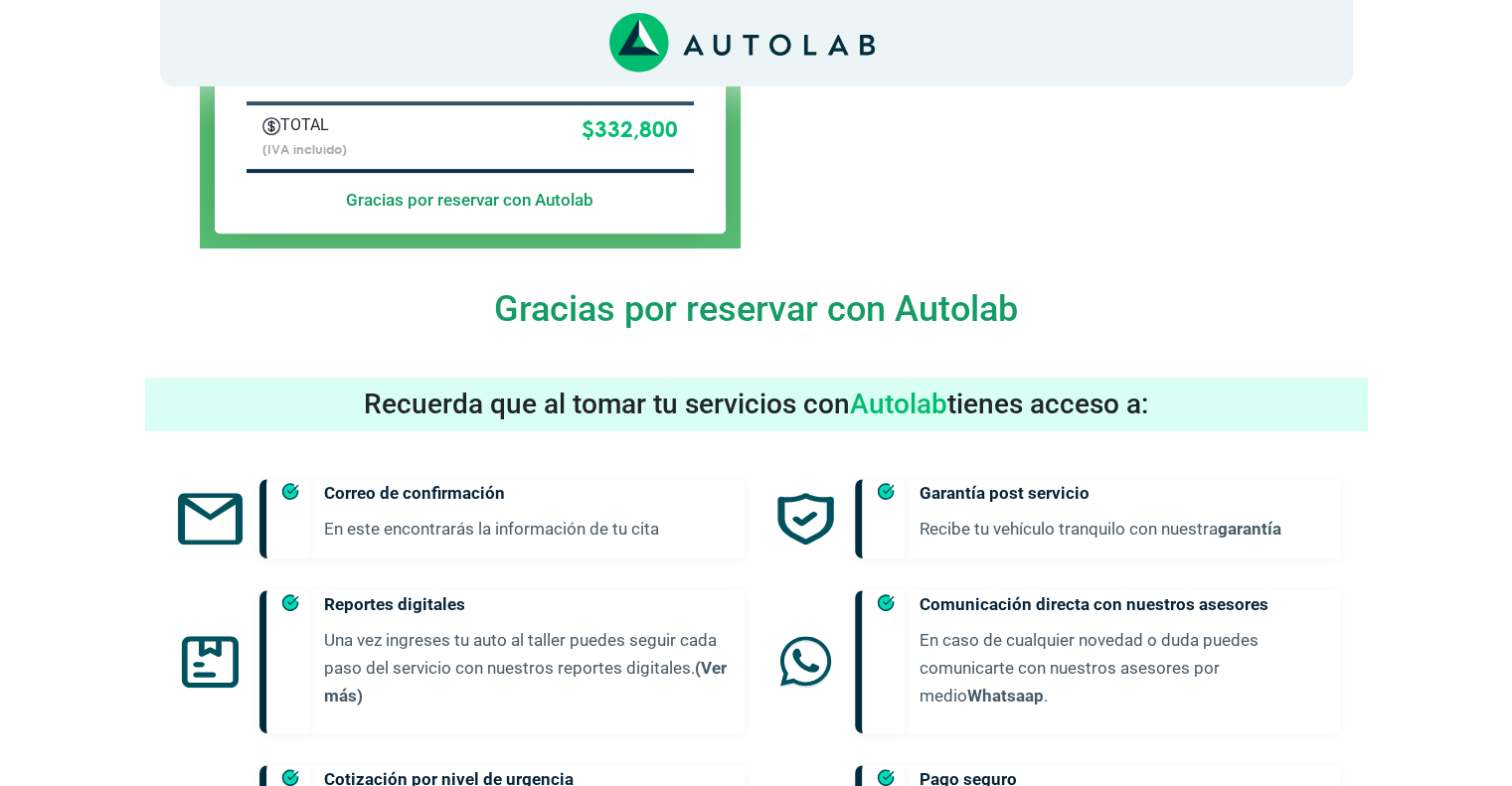 scroll, scrollTop: 1047, scrollLeft: 0, axis: vertical 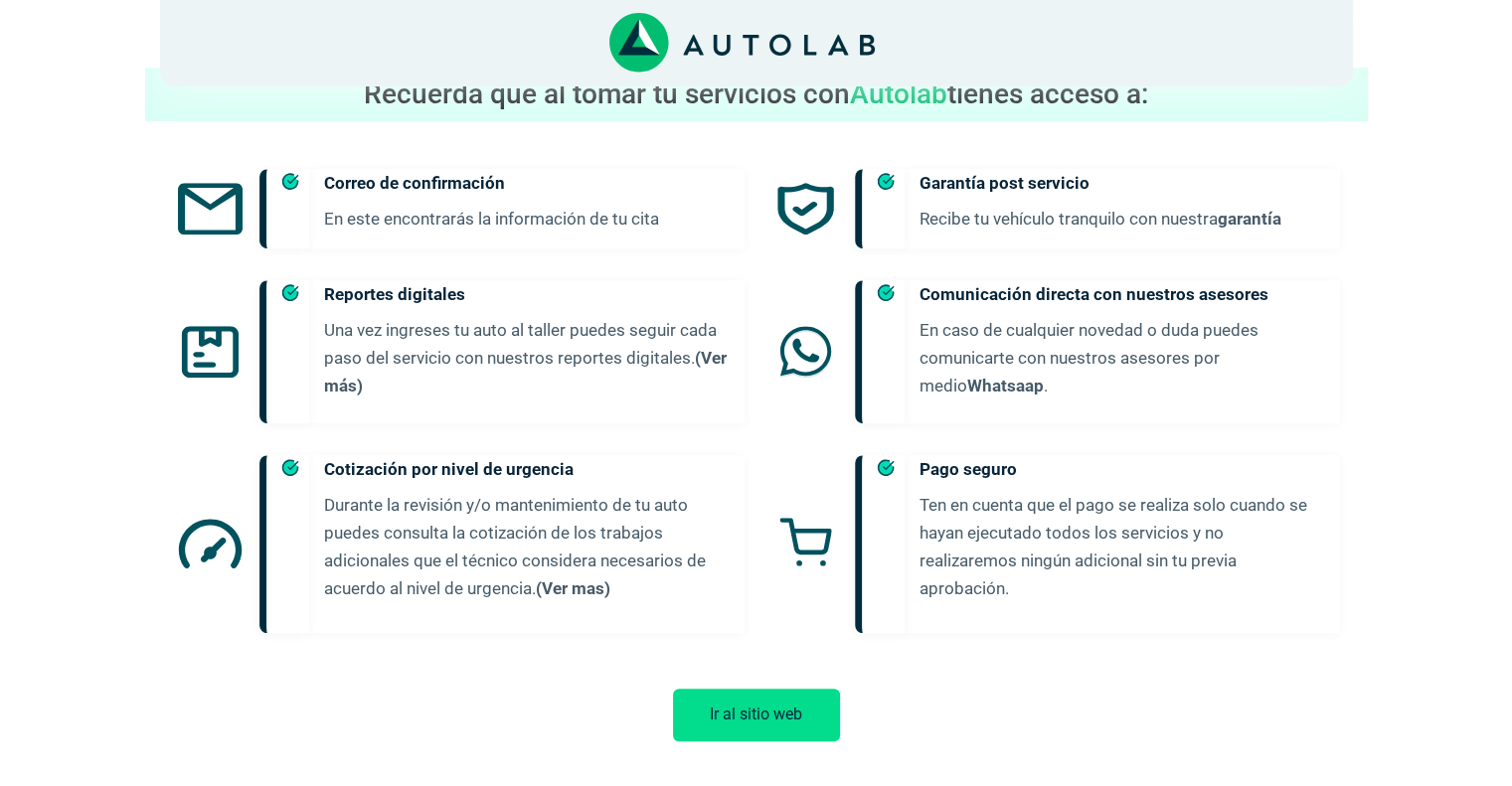click on "Ir al sitio web" at bounding box center (756, 714) 